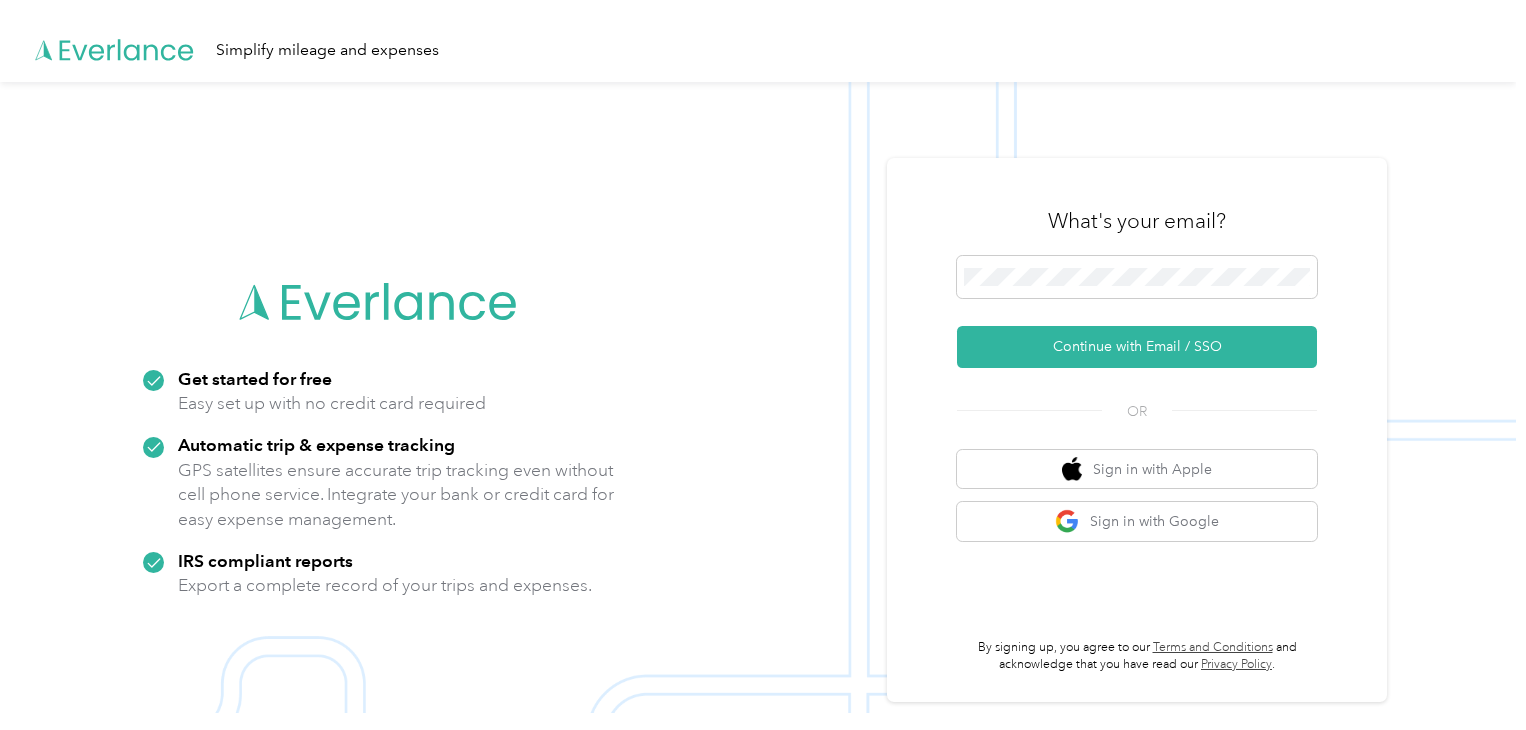 scroll, scrollTop: 0, scrollLeft: 0, axis: both 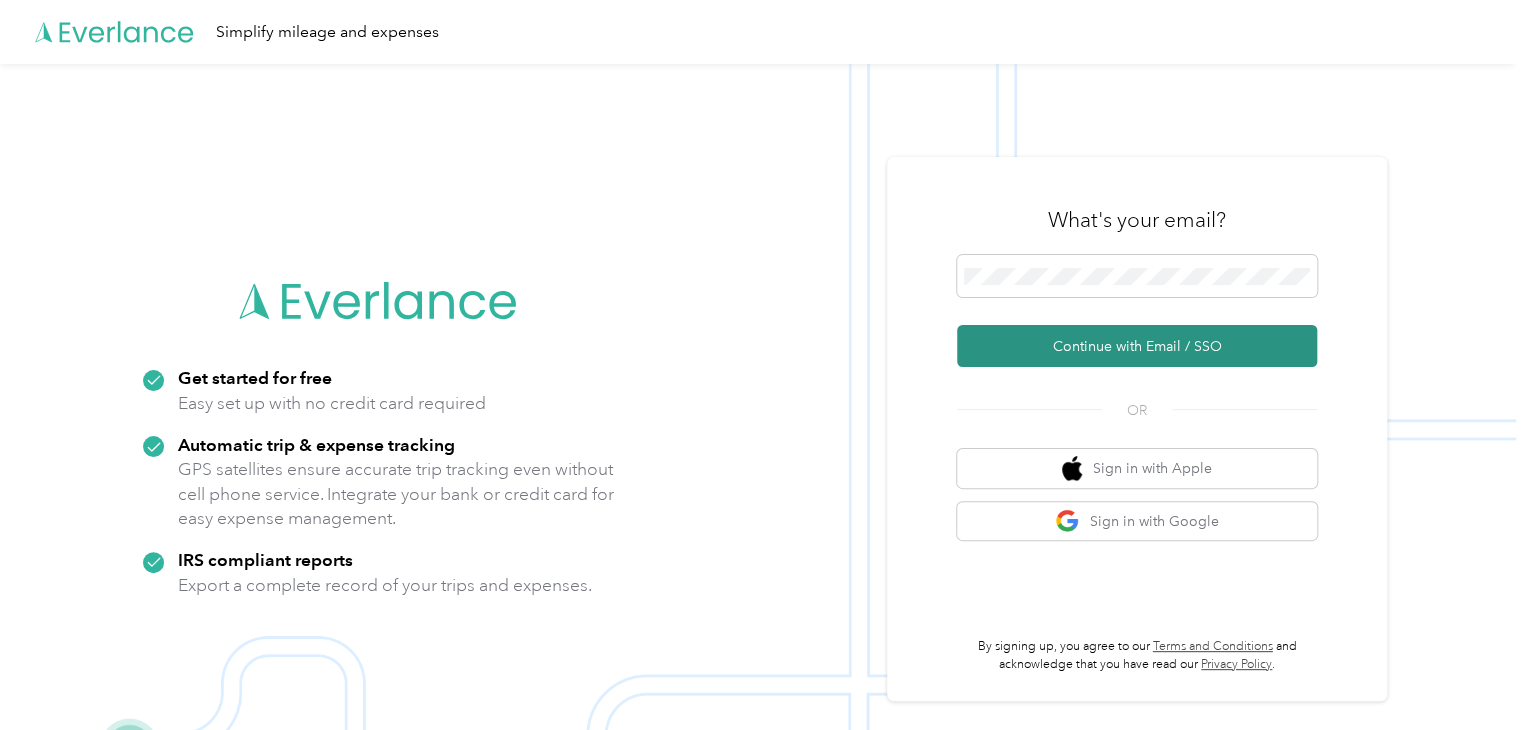 click on "Continue with Email / SSO" at bounding box center (1137, 346) 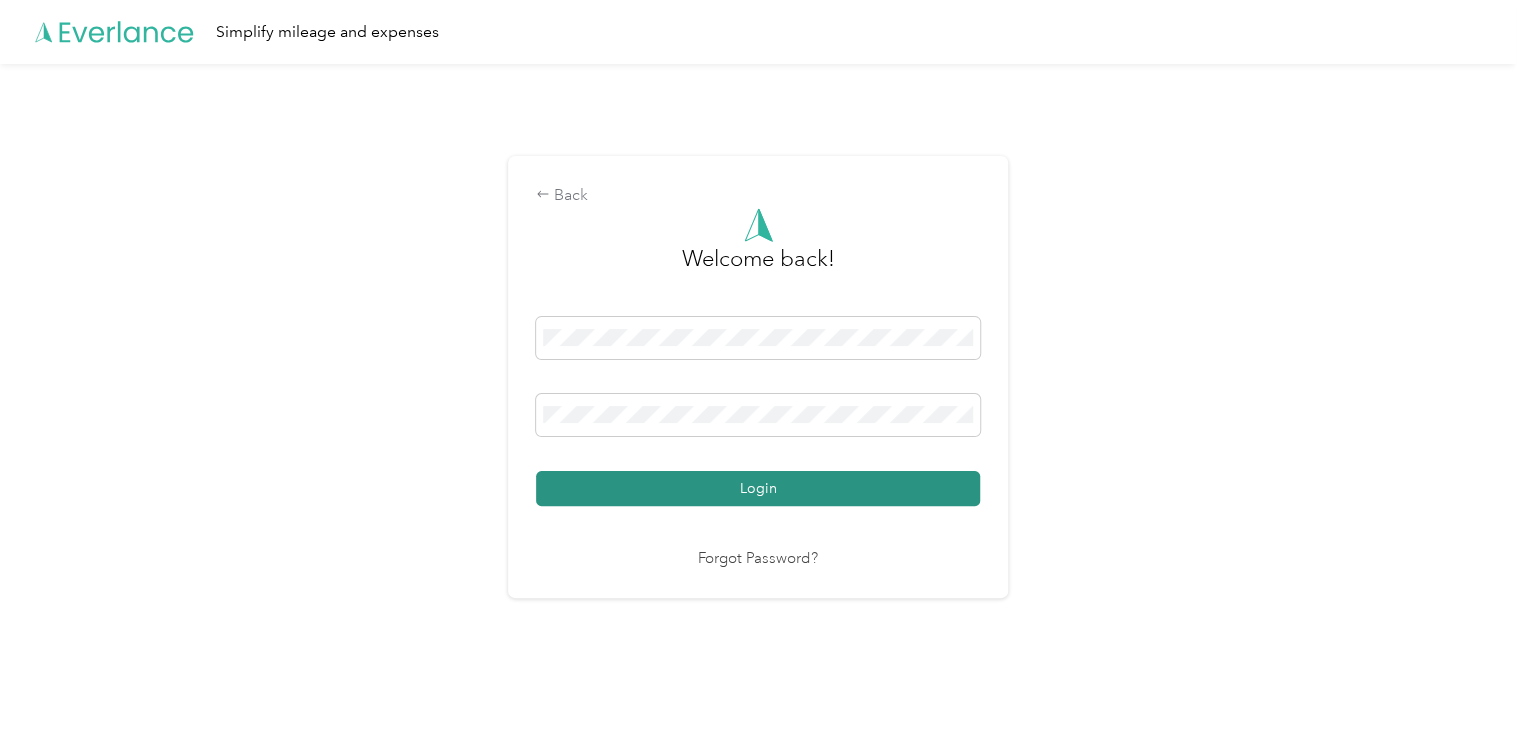 click on "Login" at bounding box center (758, 488) 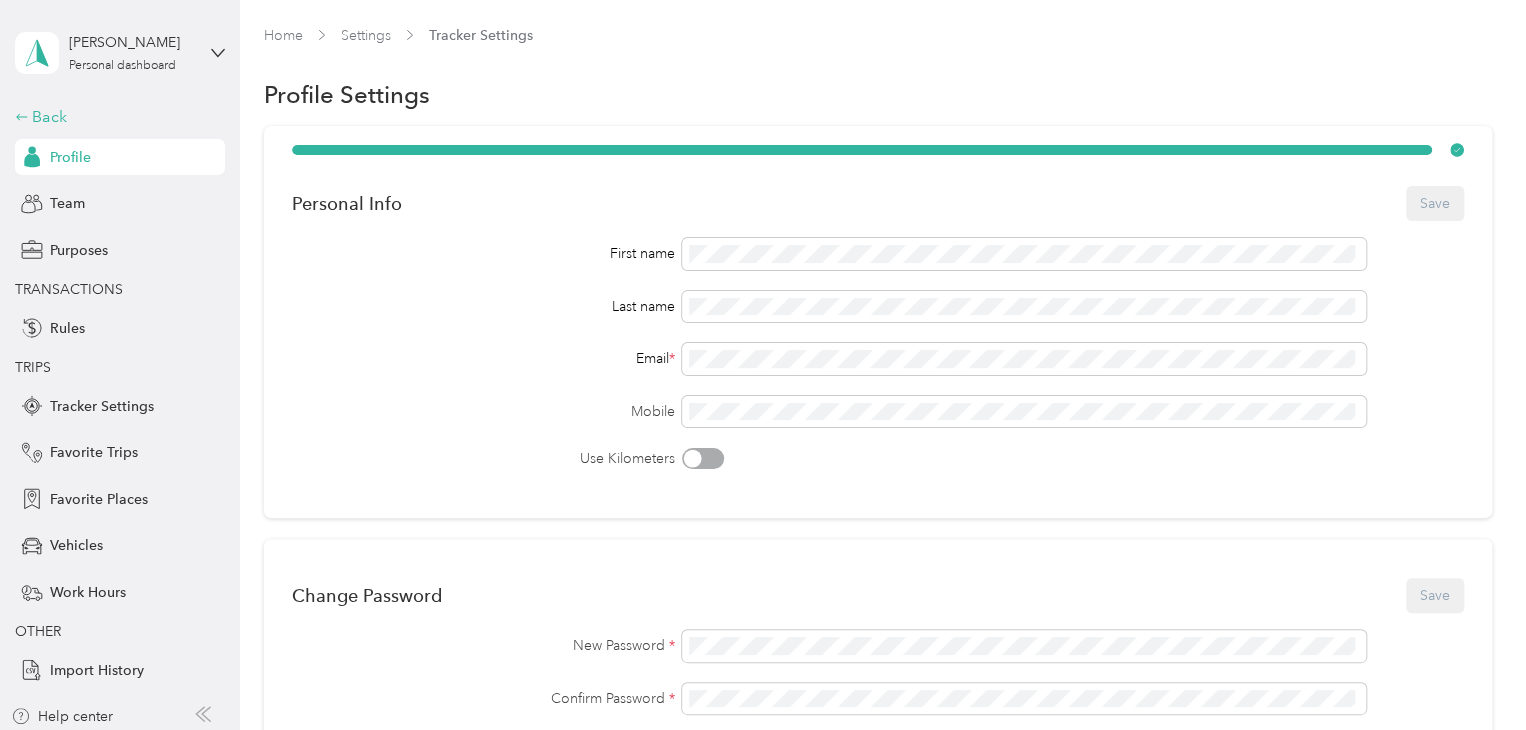 click on "Back" at bounding box center [115, 117] 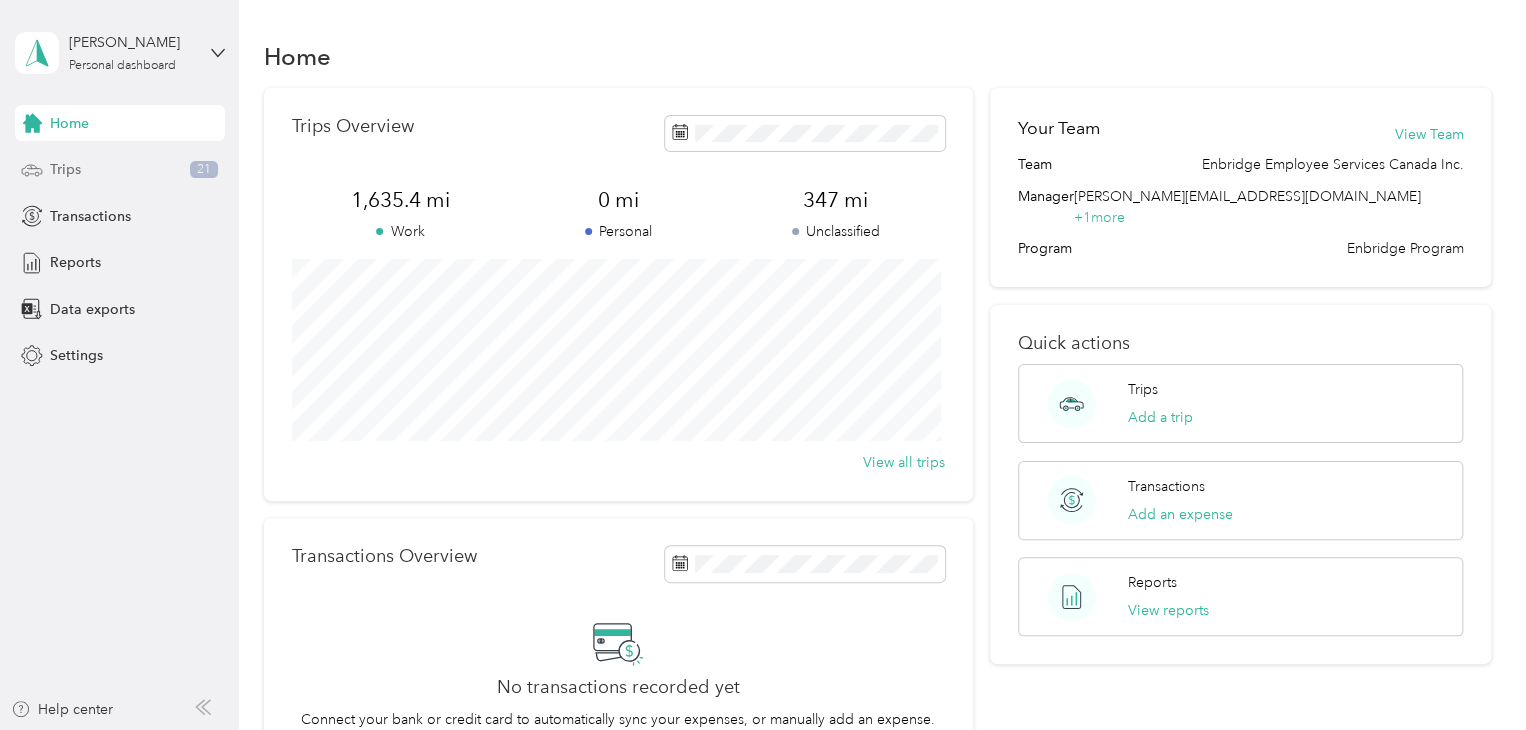 click on "Trips" at bounding box center (65, 169) 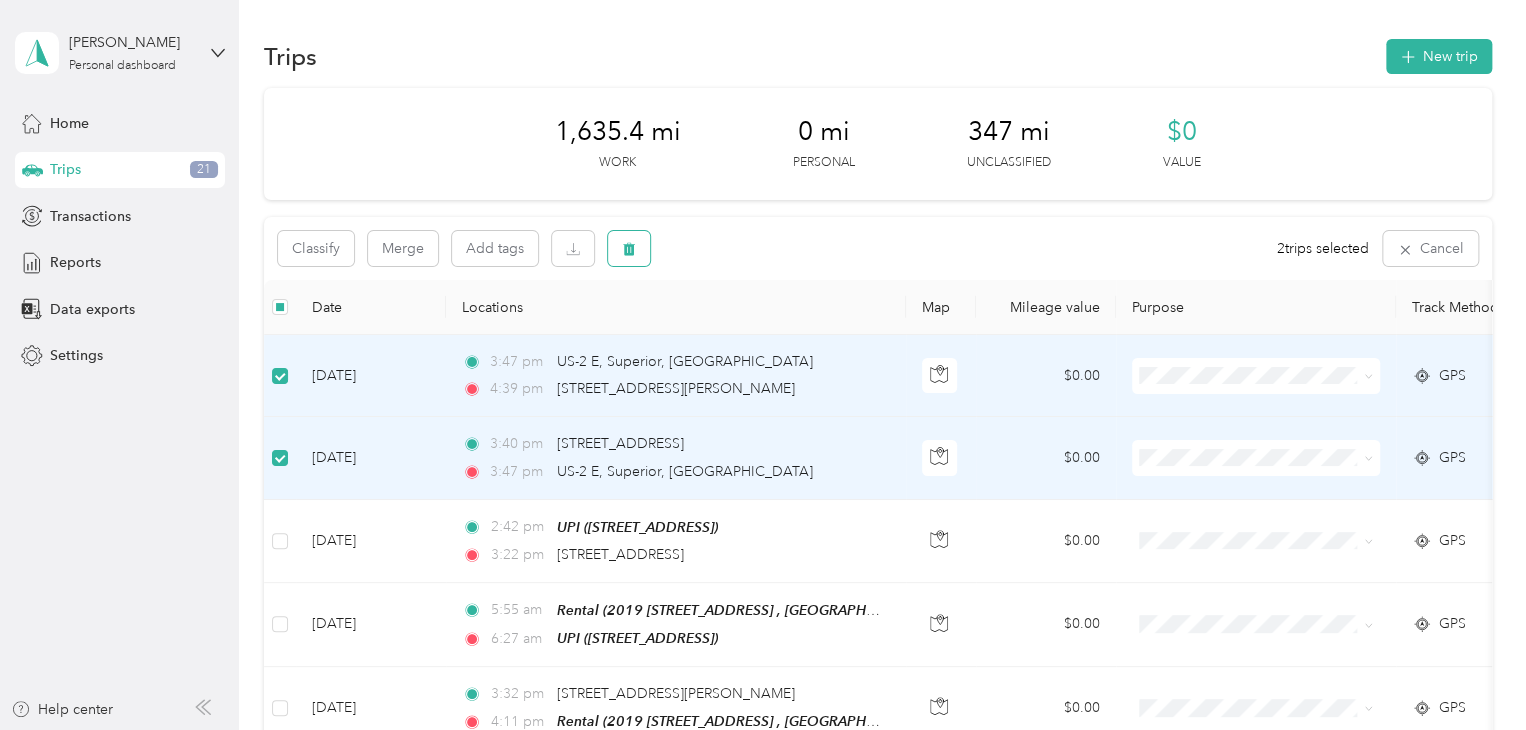 click at bounding box center (629, 248) 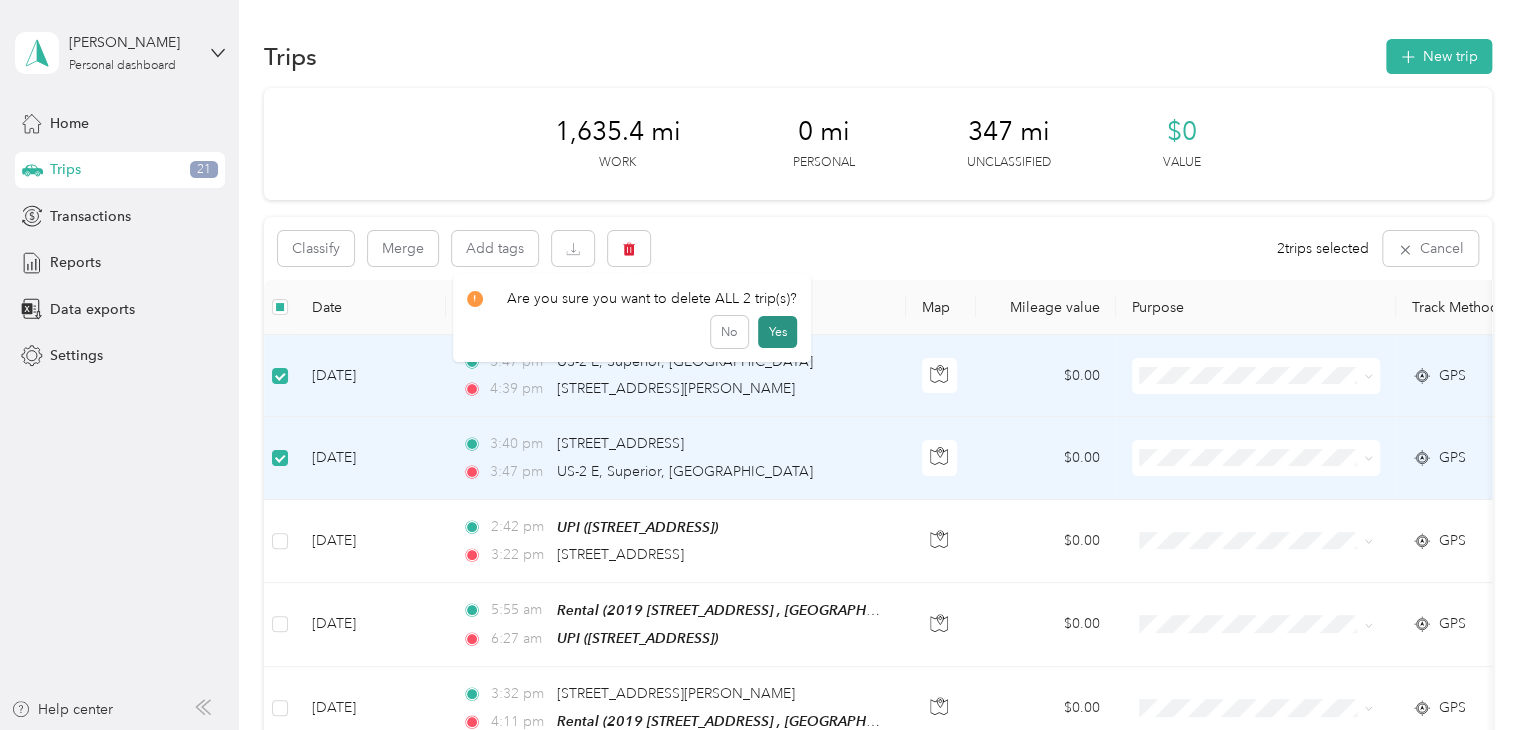 click on "Yes" at bounding box center [777, 332] 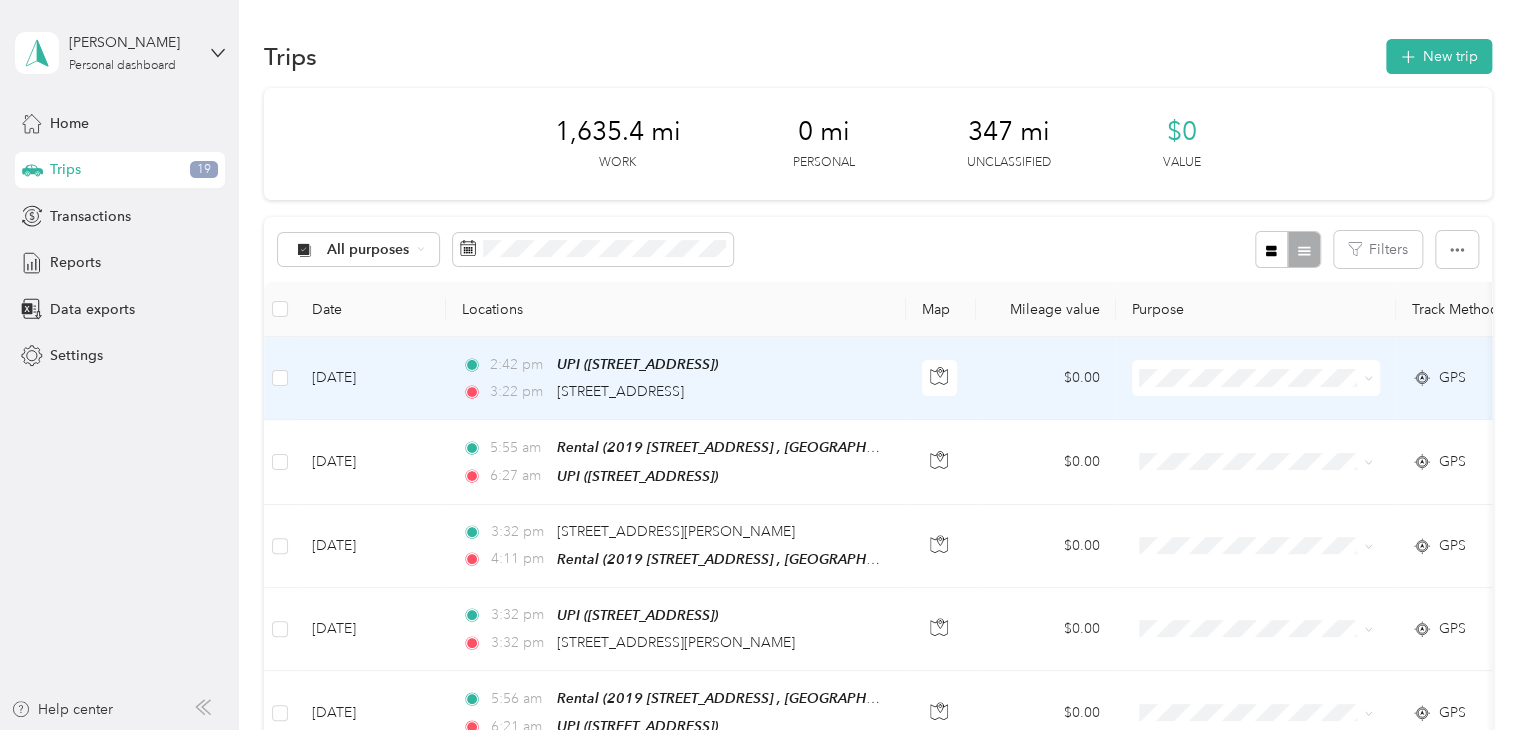 click at bounding box center (1365, 378) 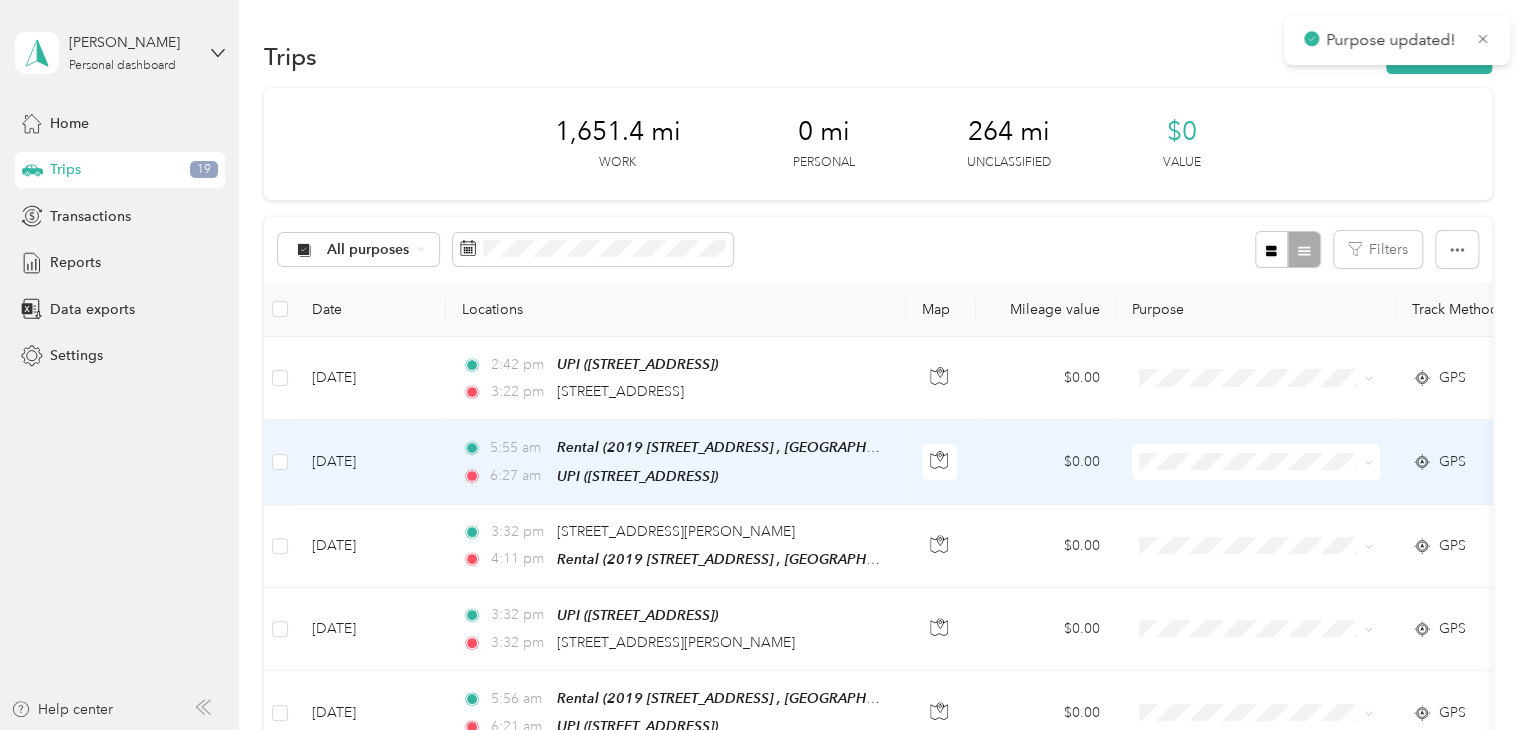 click 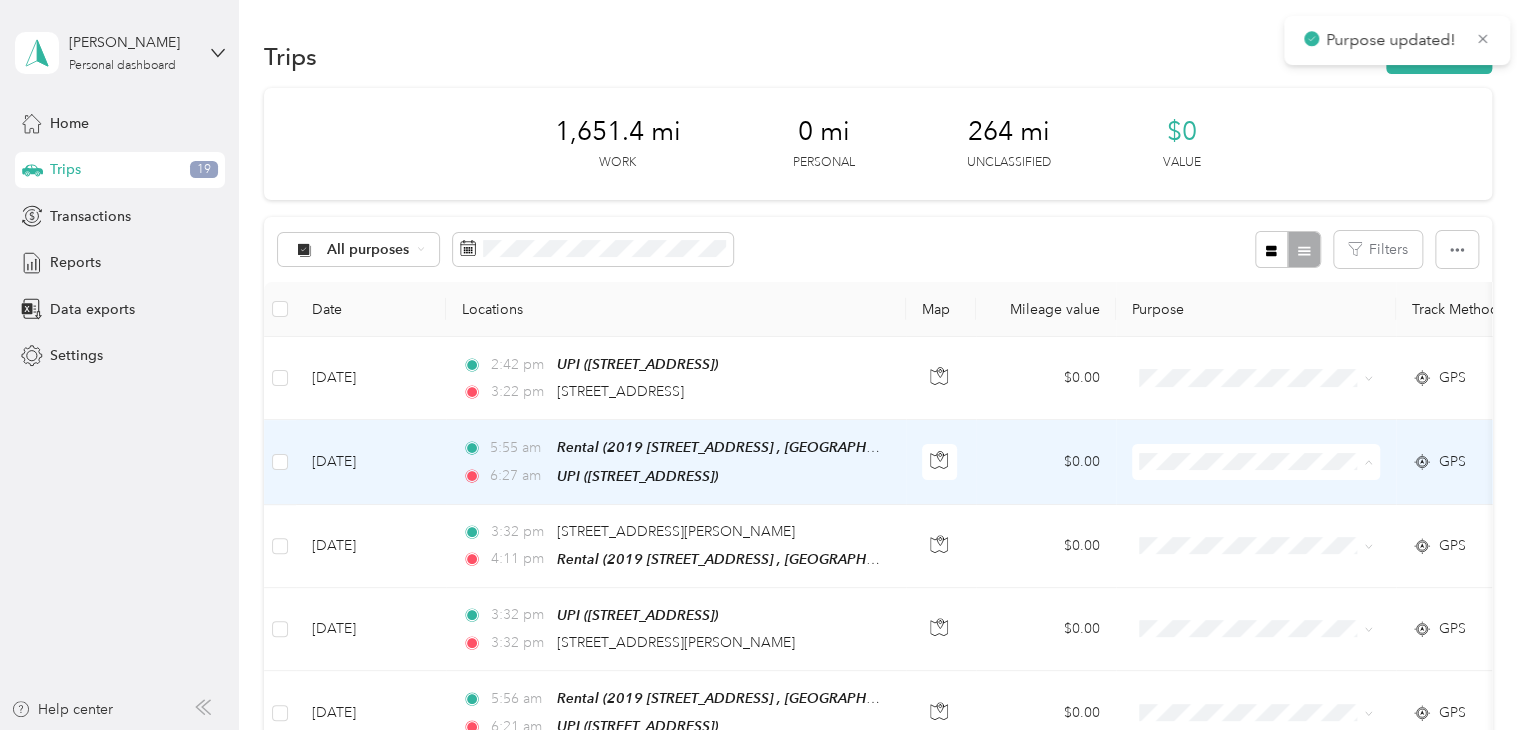 click on "Enbridge Employee Services Canada Inc." at bounding box center (1316, 496) 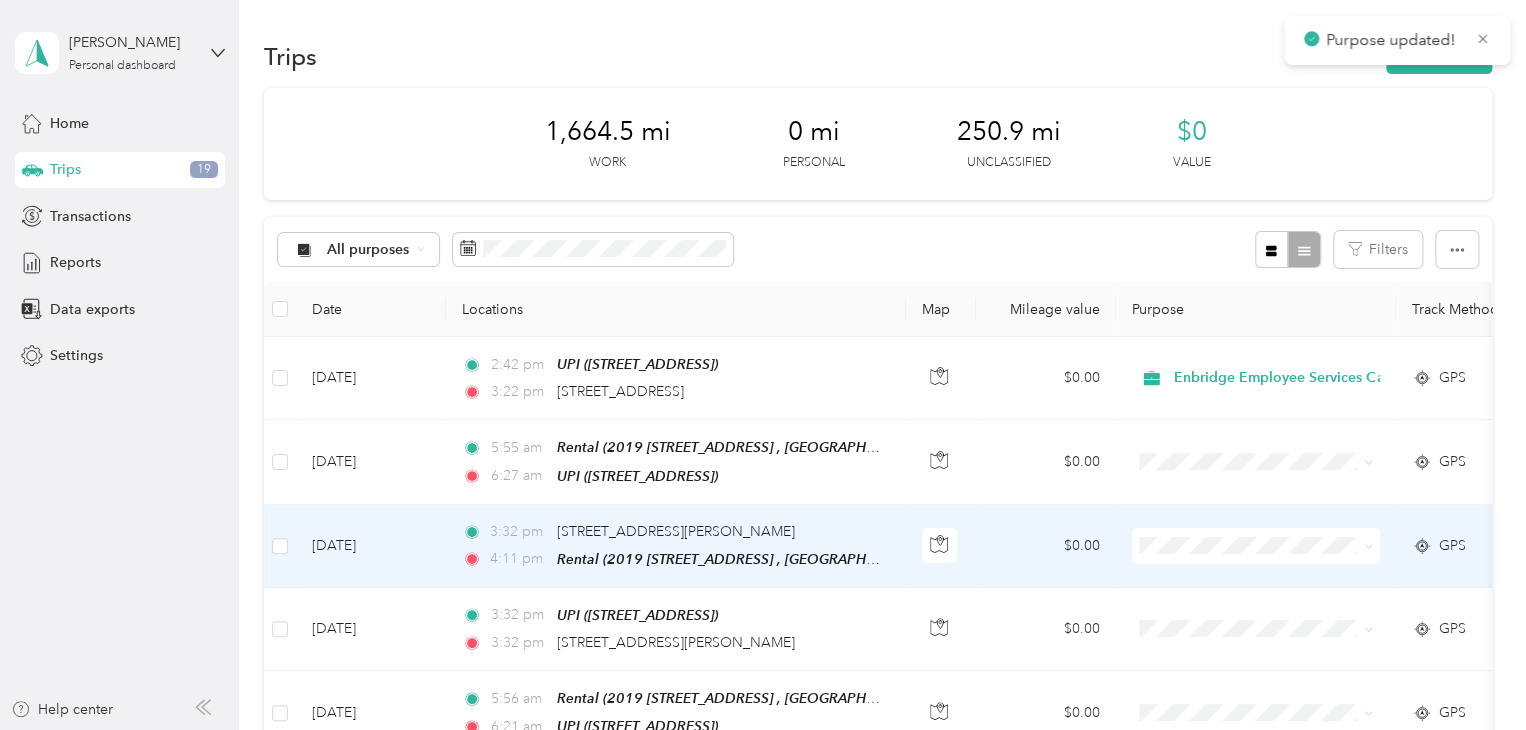 click at bounding box center (1365, 546) 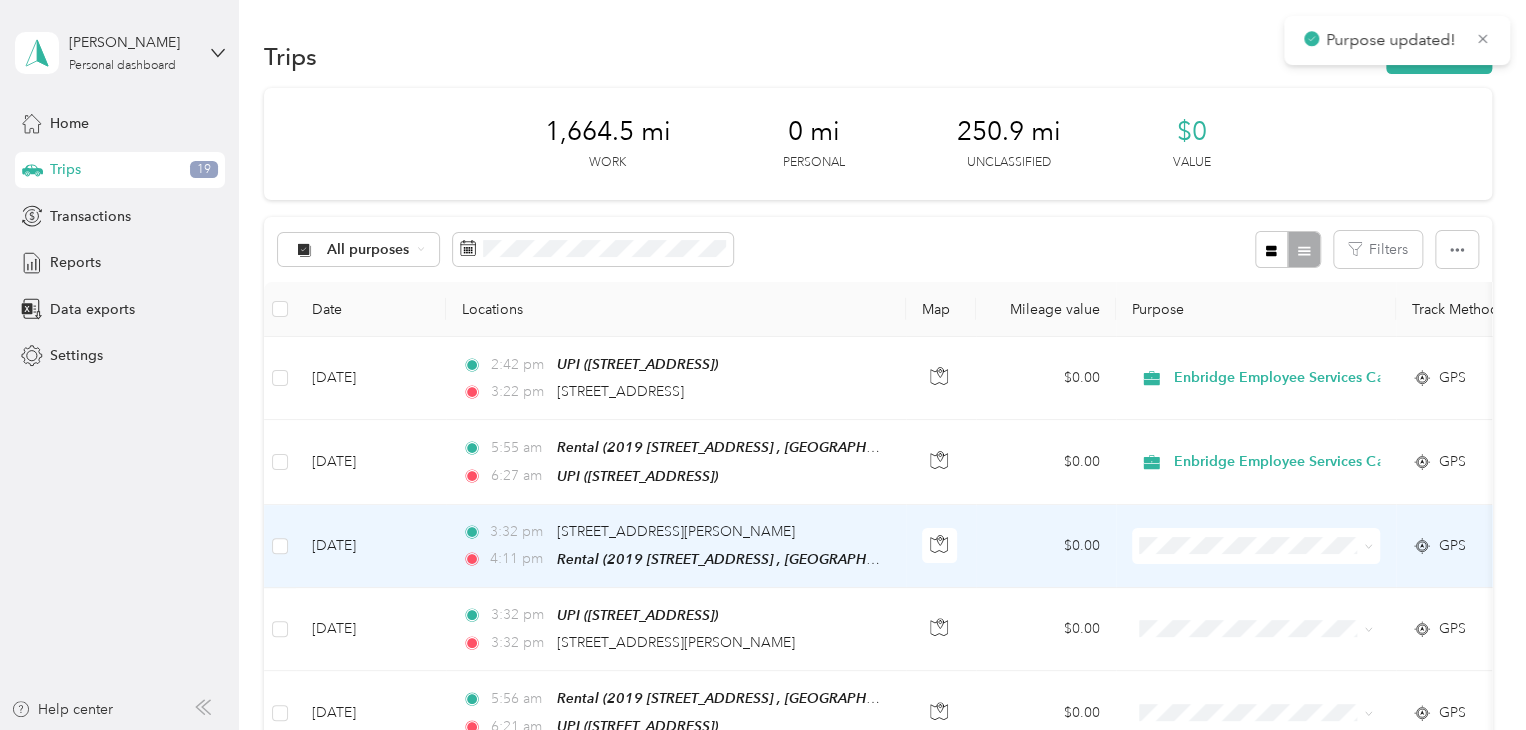 click at bounding box center (1365, 546) 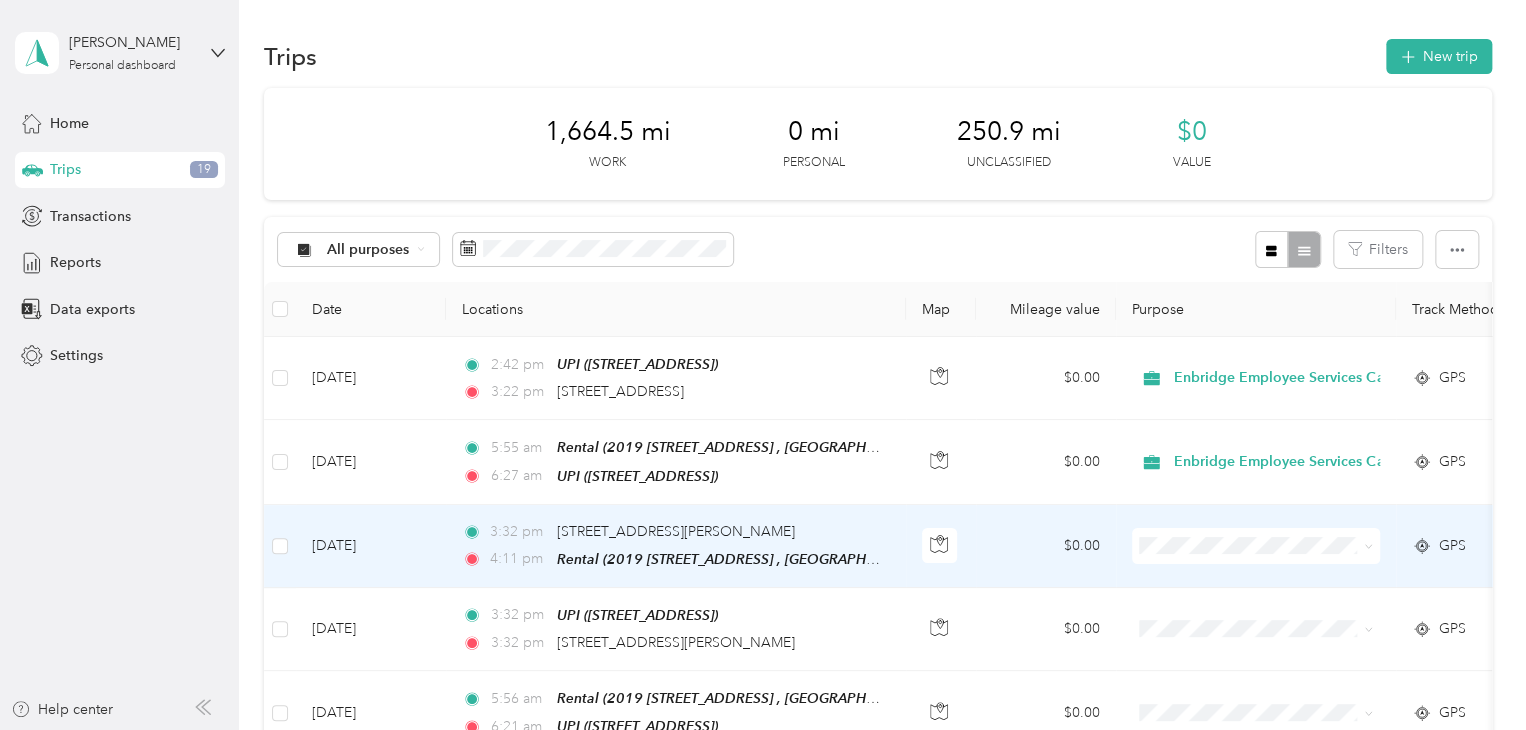 click 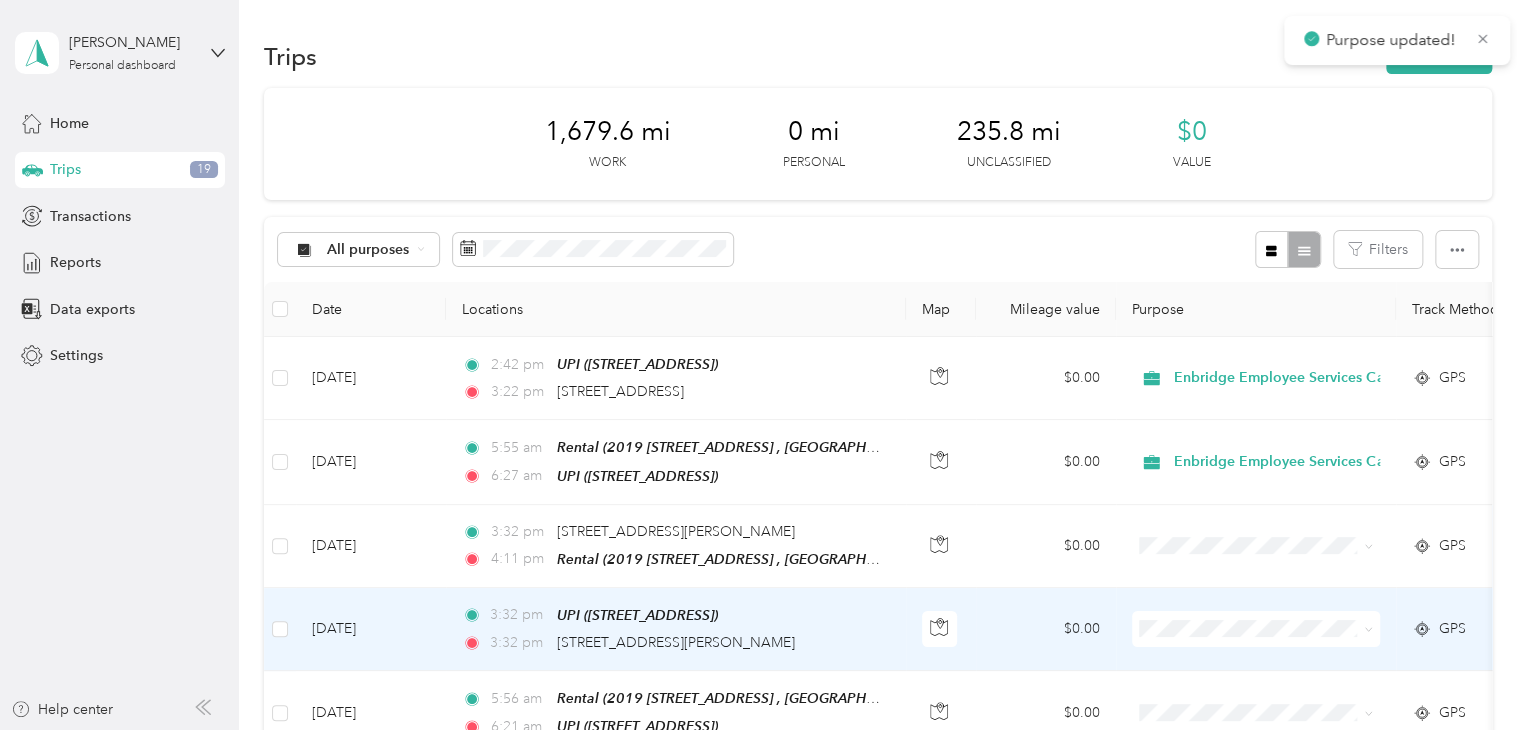 click at bounding box center (1368, 628) 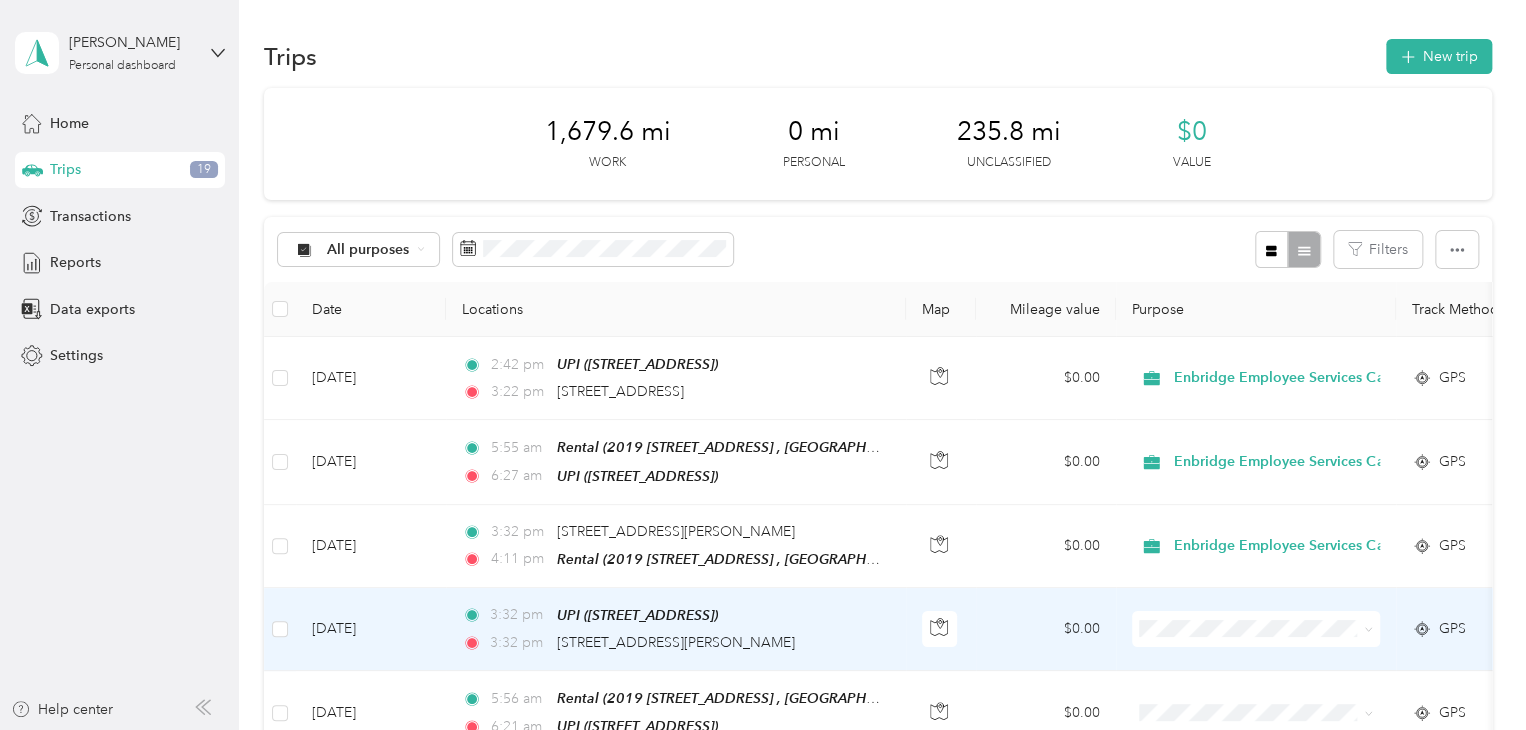 click 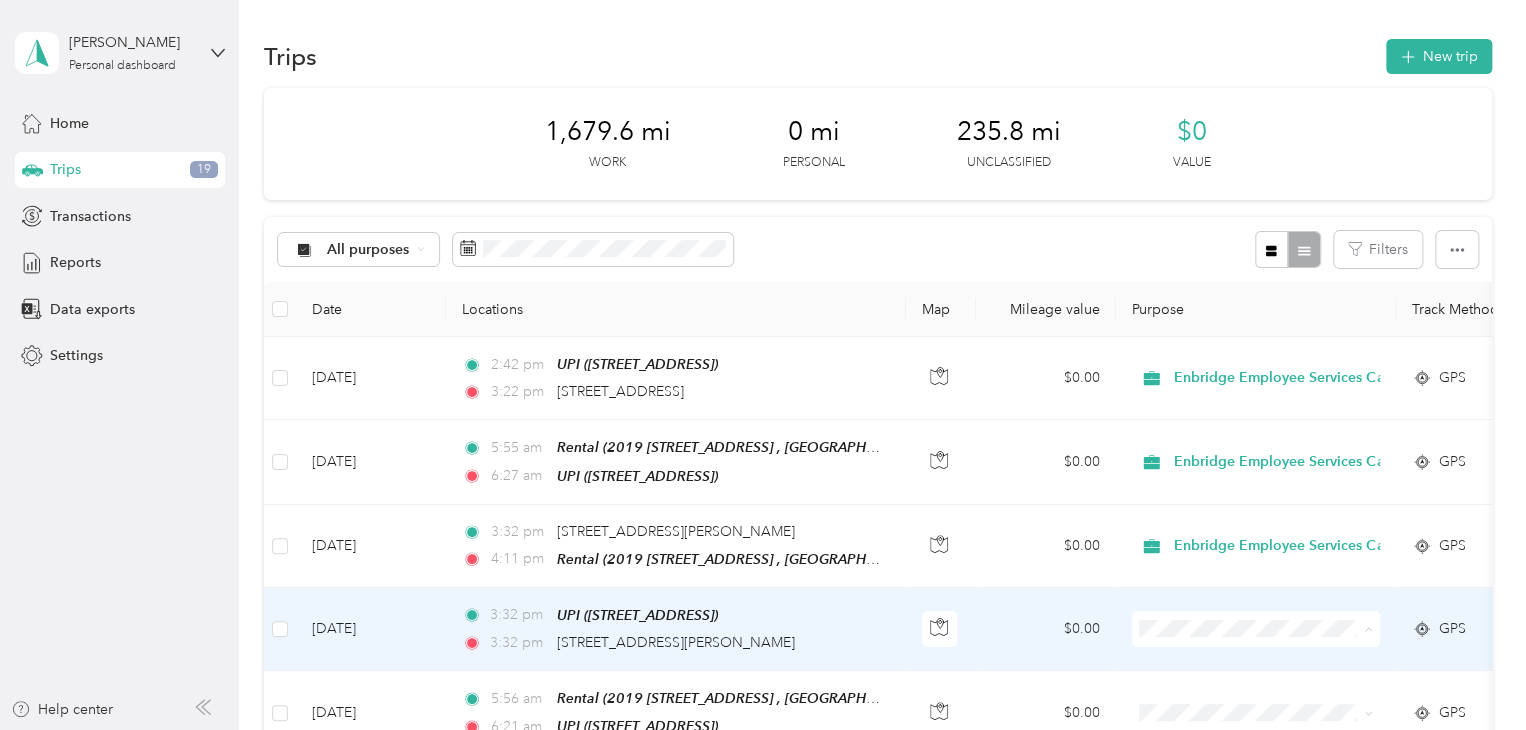 click on "Enbridge Employee Services Canada Inc." at bounding box center (1316, 660) 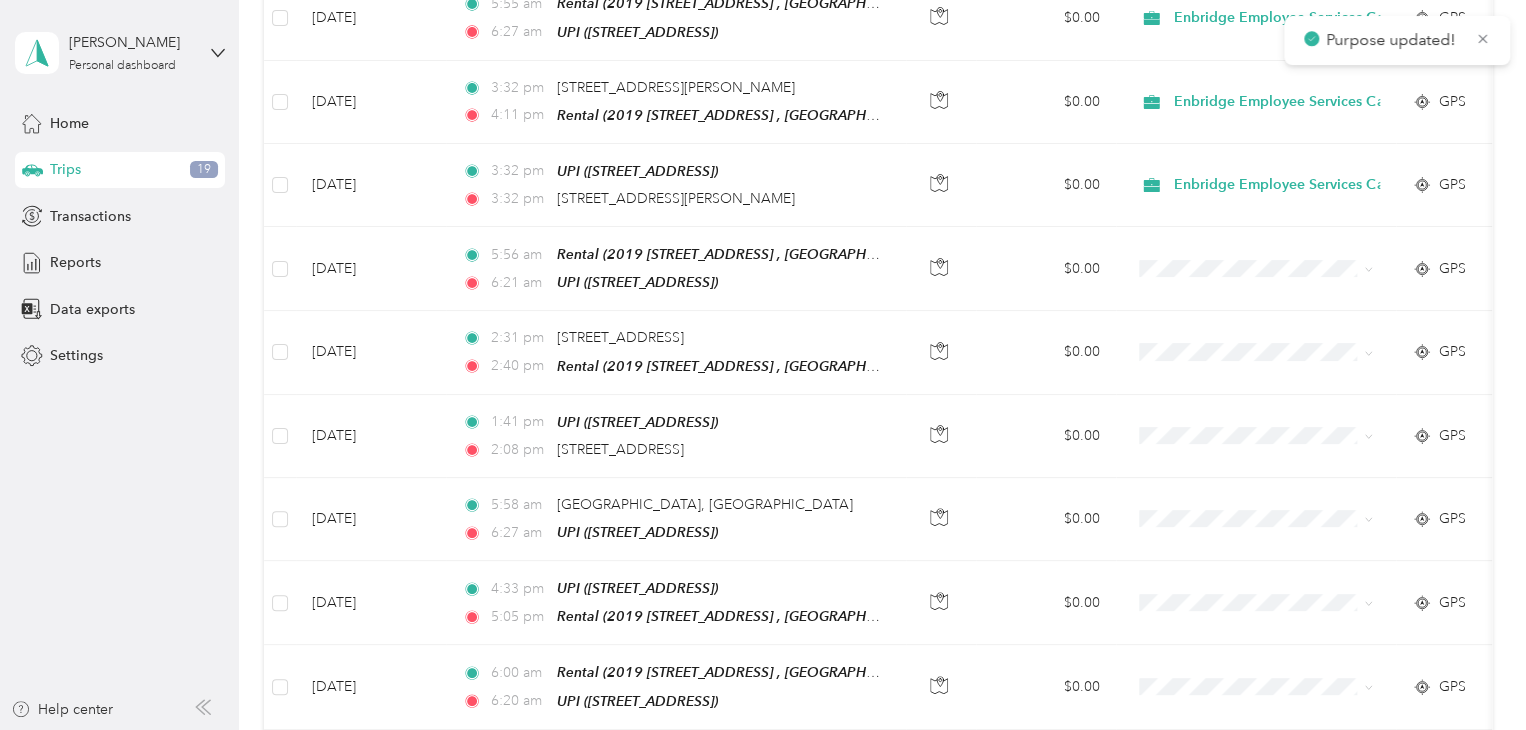scroll, scrollTop: 447, scrollLeft: 0, axis: vertical 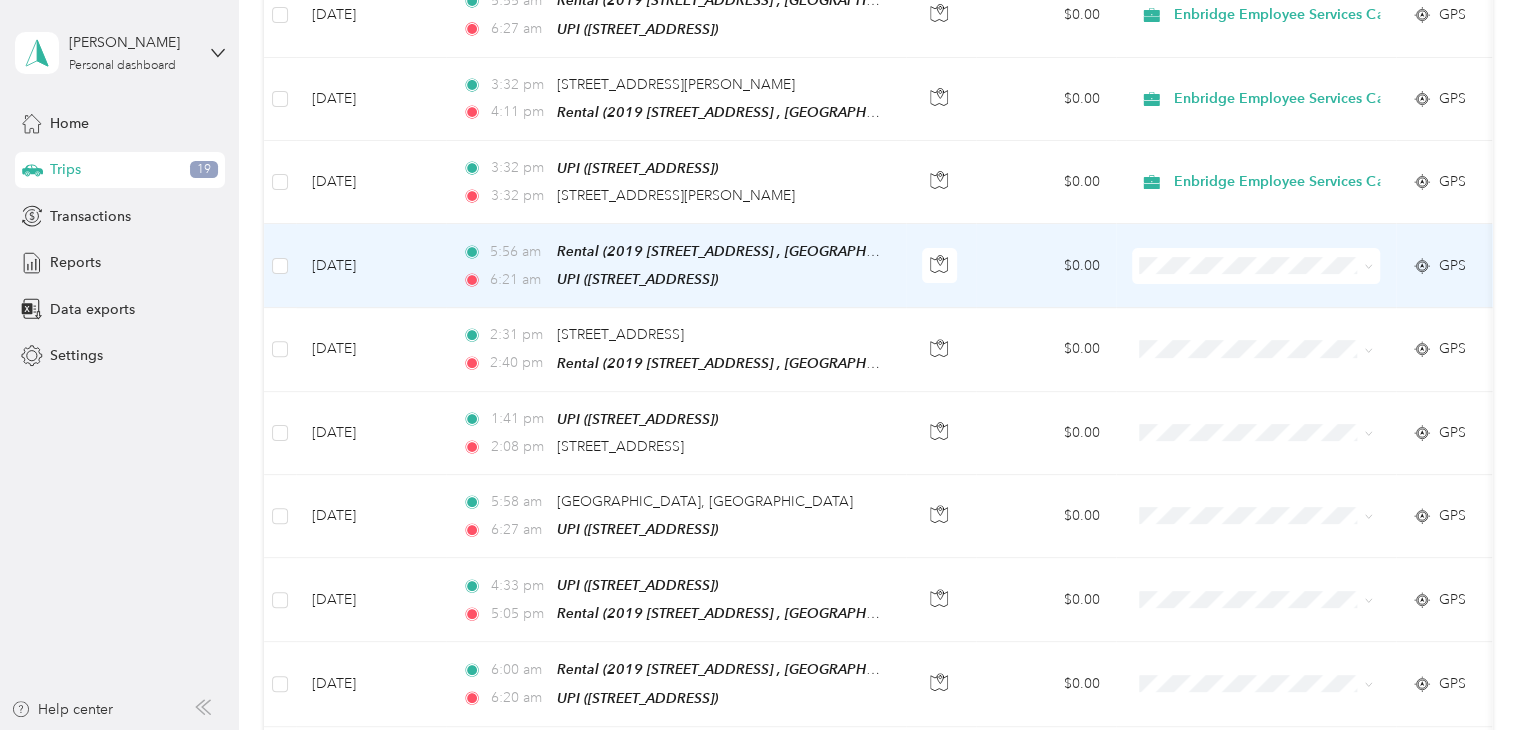 click 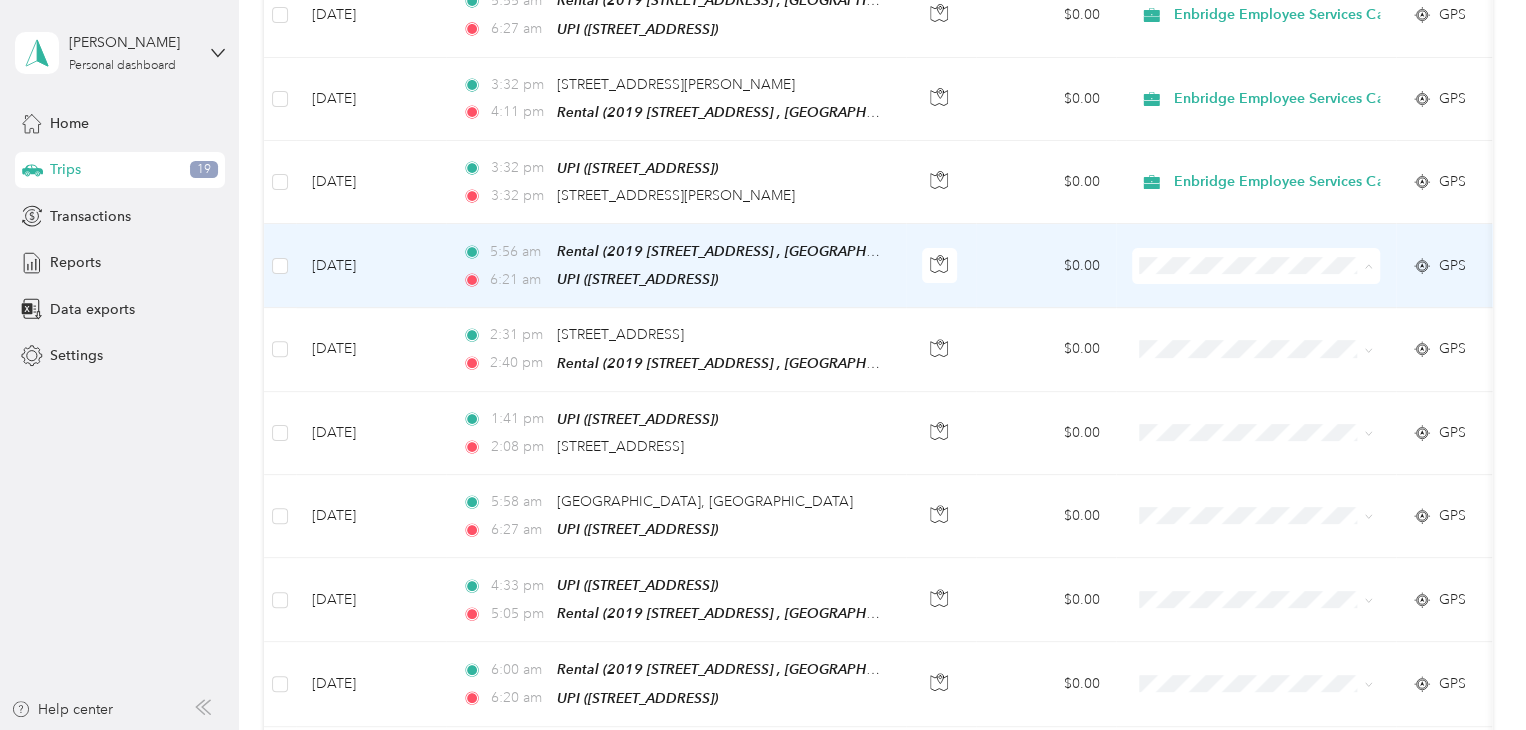 click on "Enbridge Employee Services Canada Inc." at bounding box center (1316, 295) 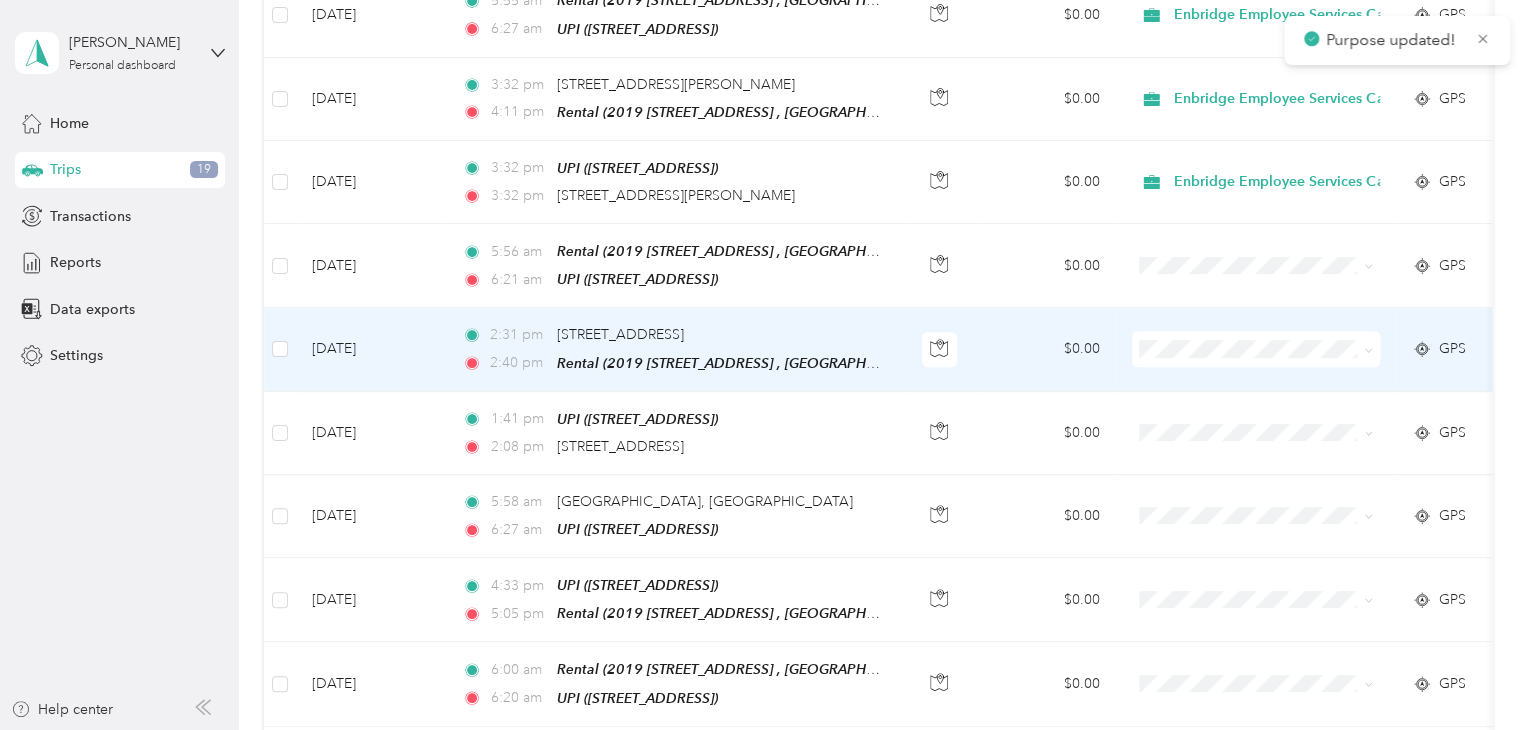 click 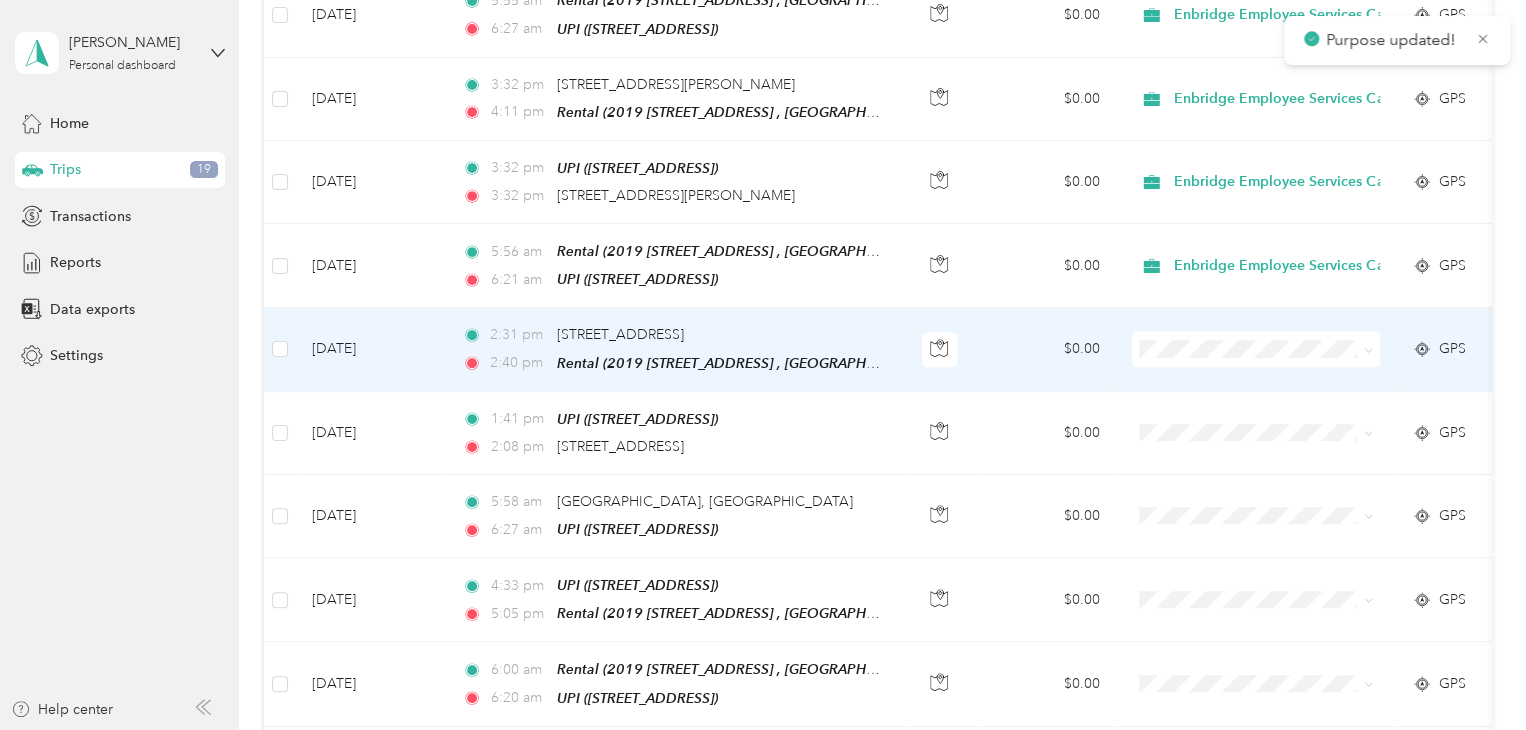 click on "Enbridge Employee Services Canada Inc." at bounding box center (1316, 377) 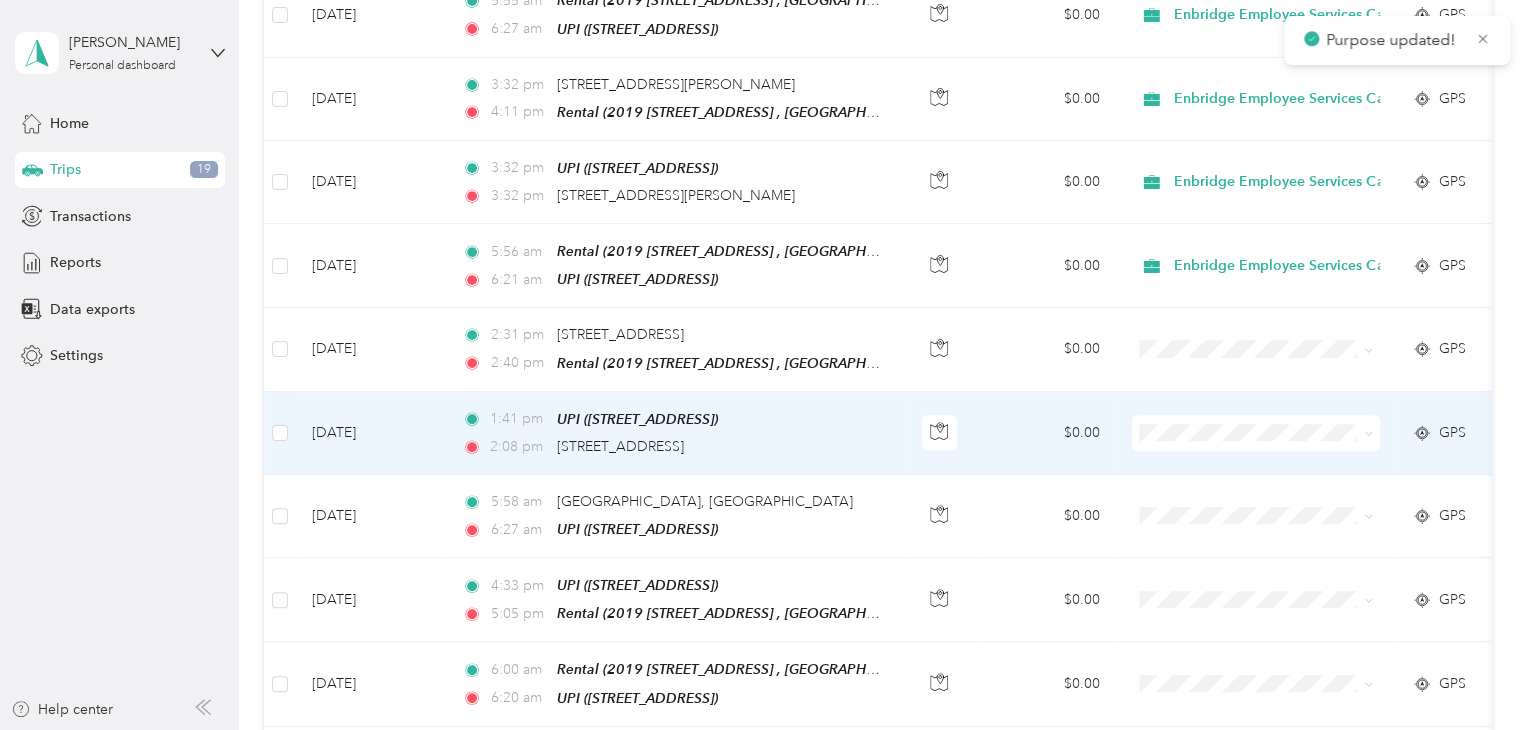 click at bounding box center [1368, 432] 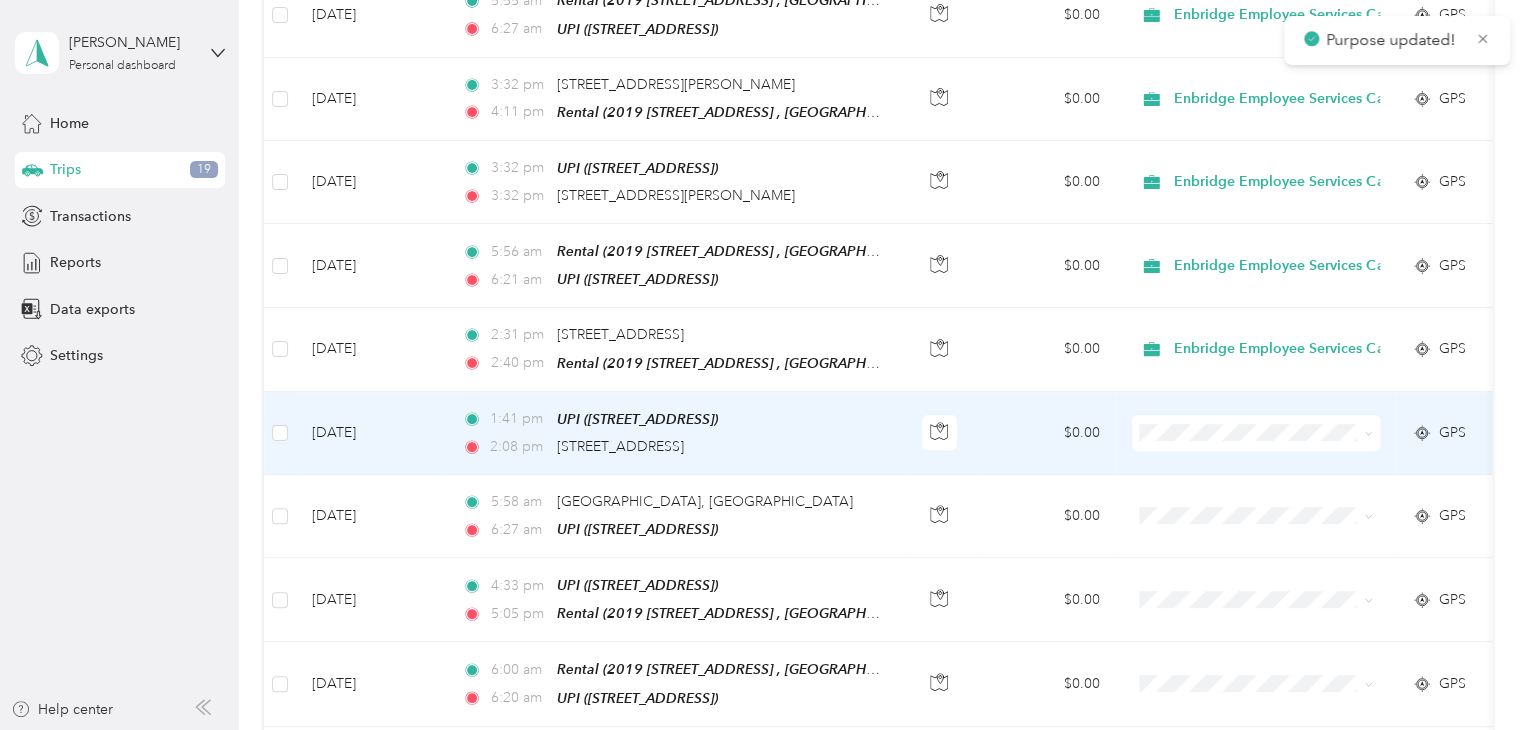 click 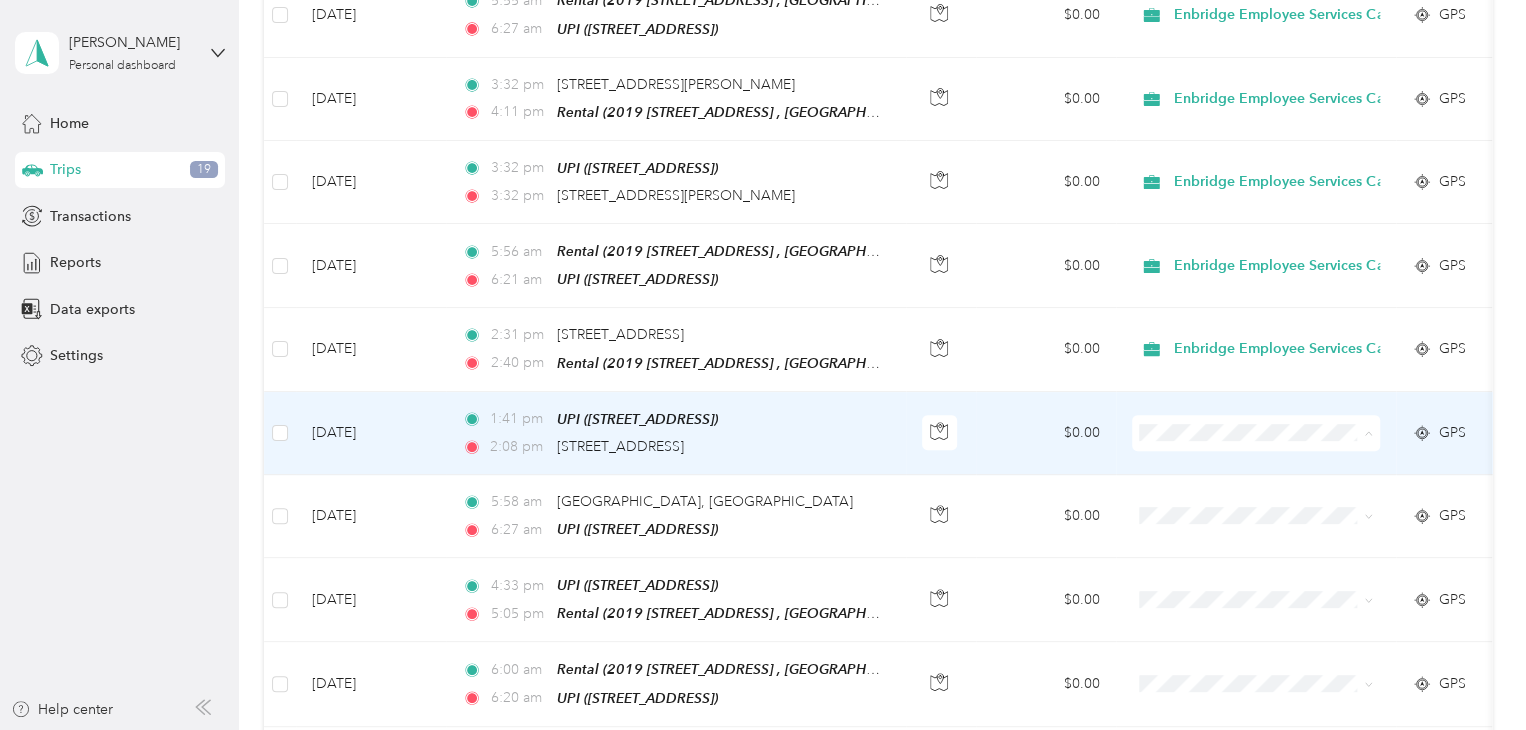 click on "Enbridge Employee Services Canada Inc." at bounding box center [1316, 459] 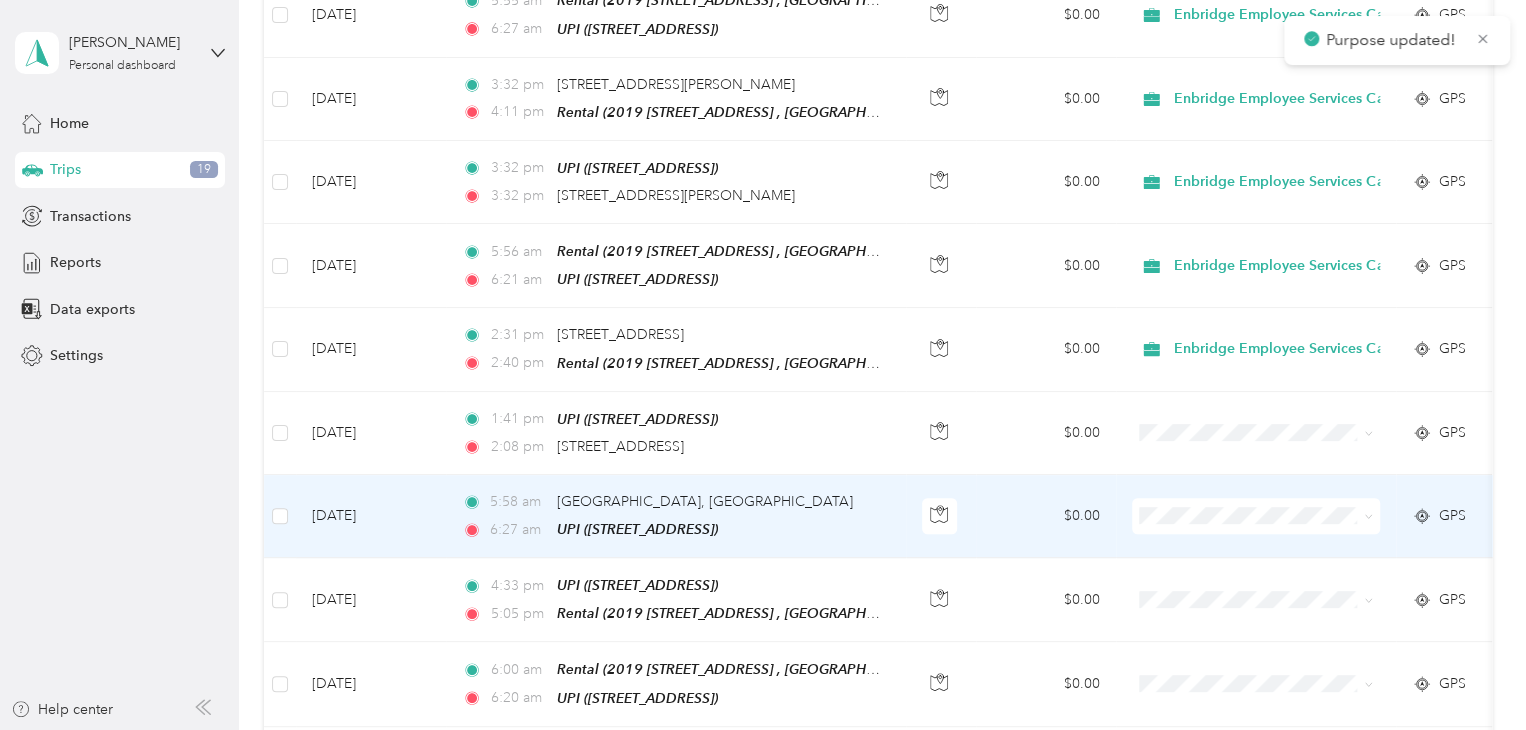 click 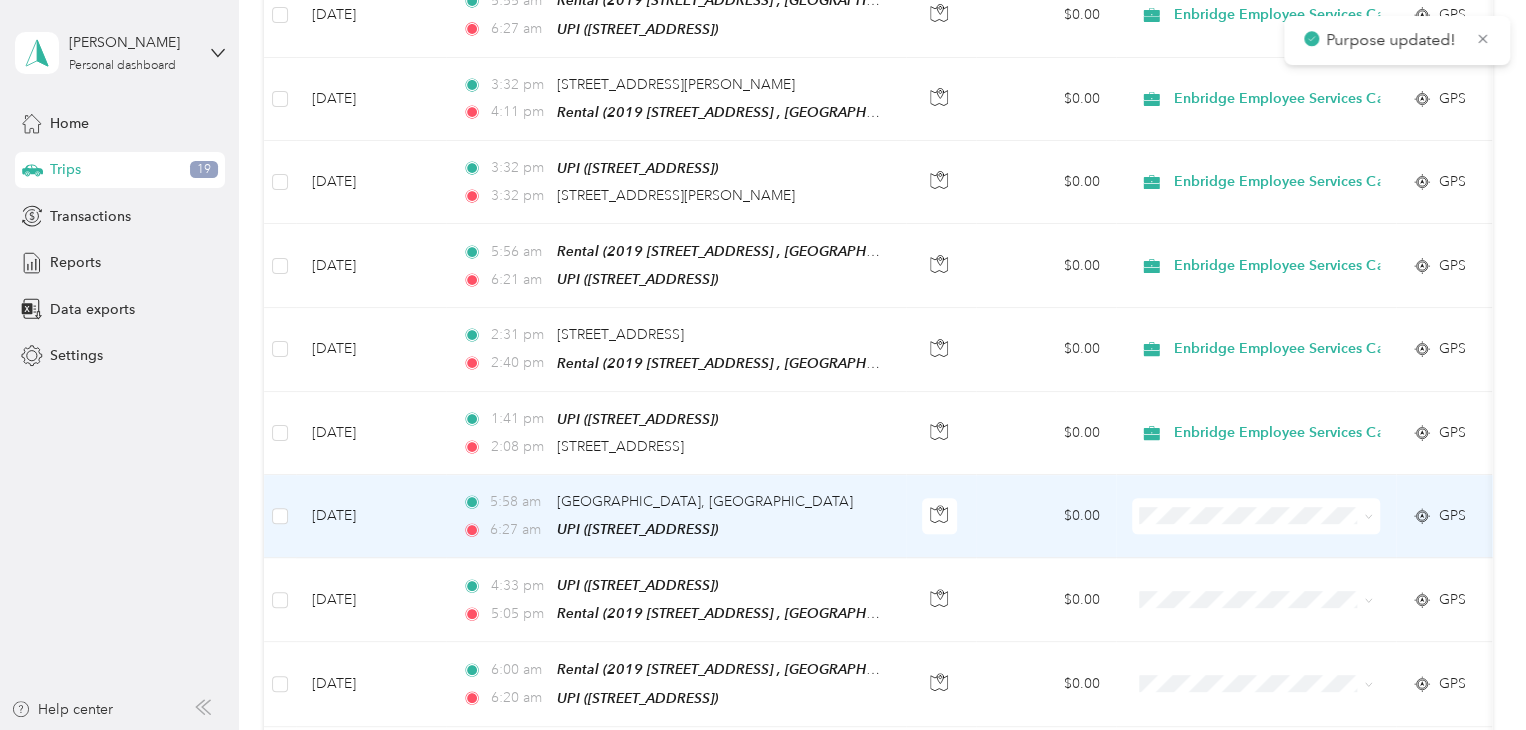 click on "Enbridge Employee Services Canada Inc." at bounding box center [1316, 541] 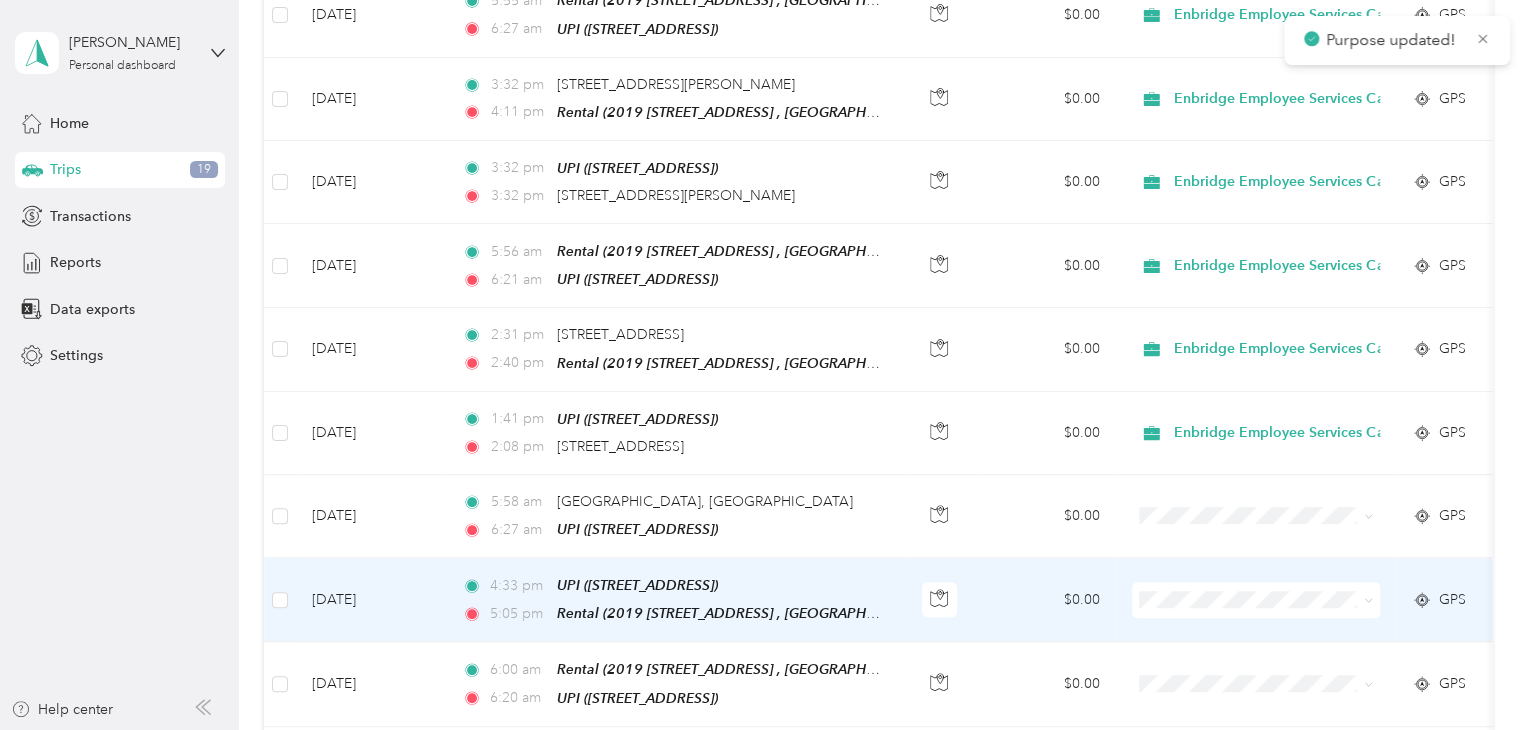 click 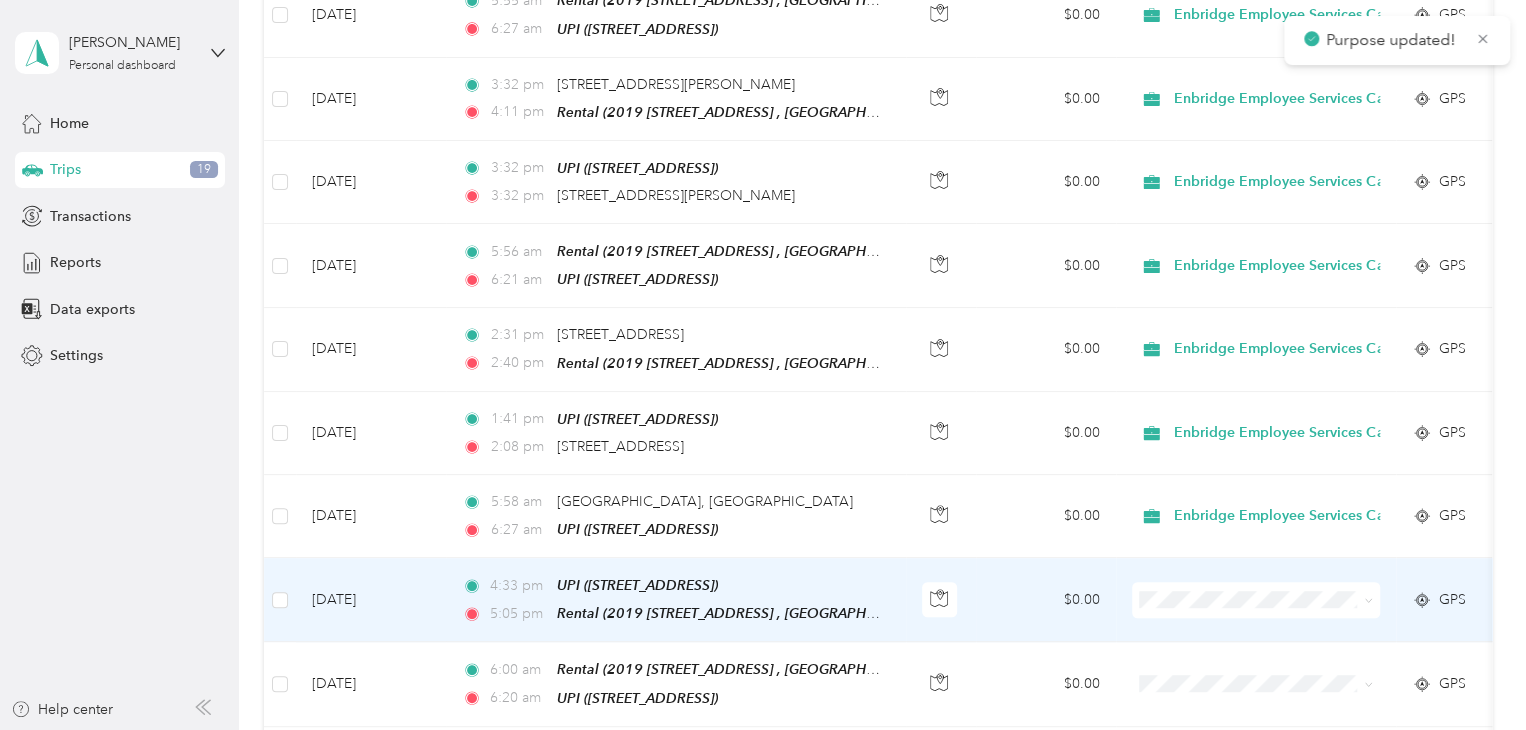 click on "Enbridge Employee Services Canada Inc." at bounding box center [1316, 621] 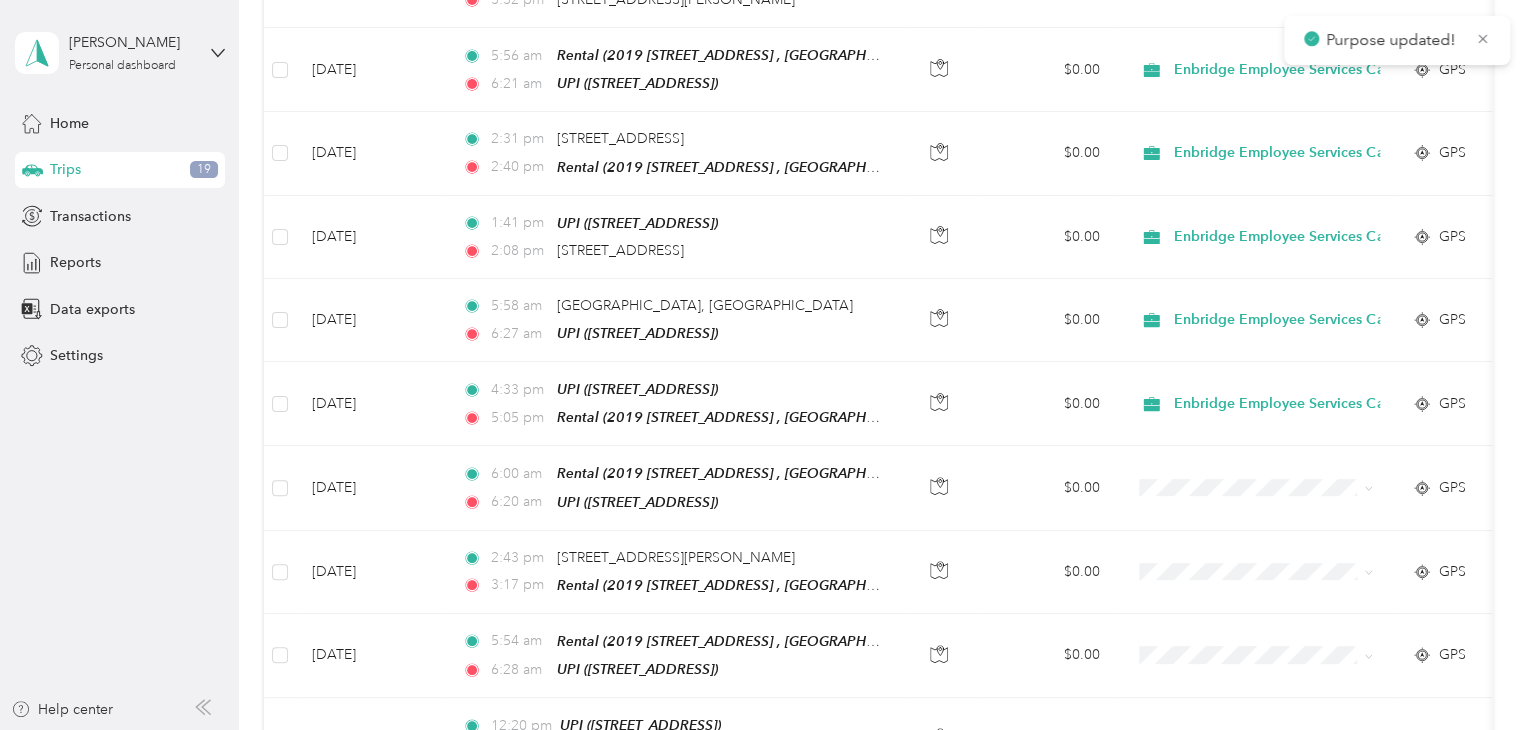 scroll, scrollTop: 662, scrollLeft: 0, axis: vertical 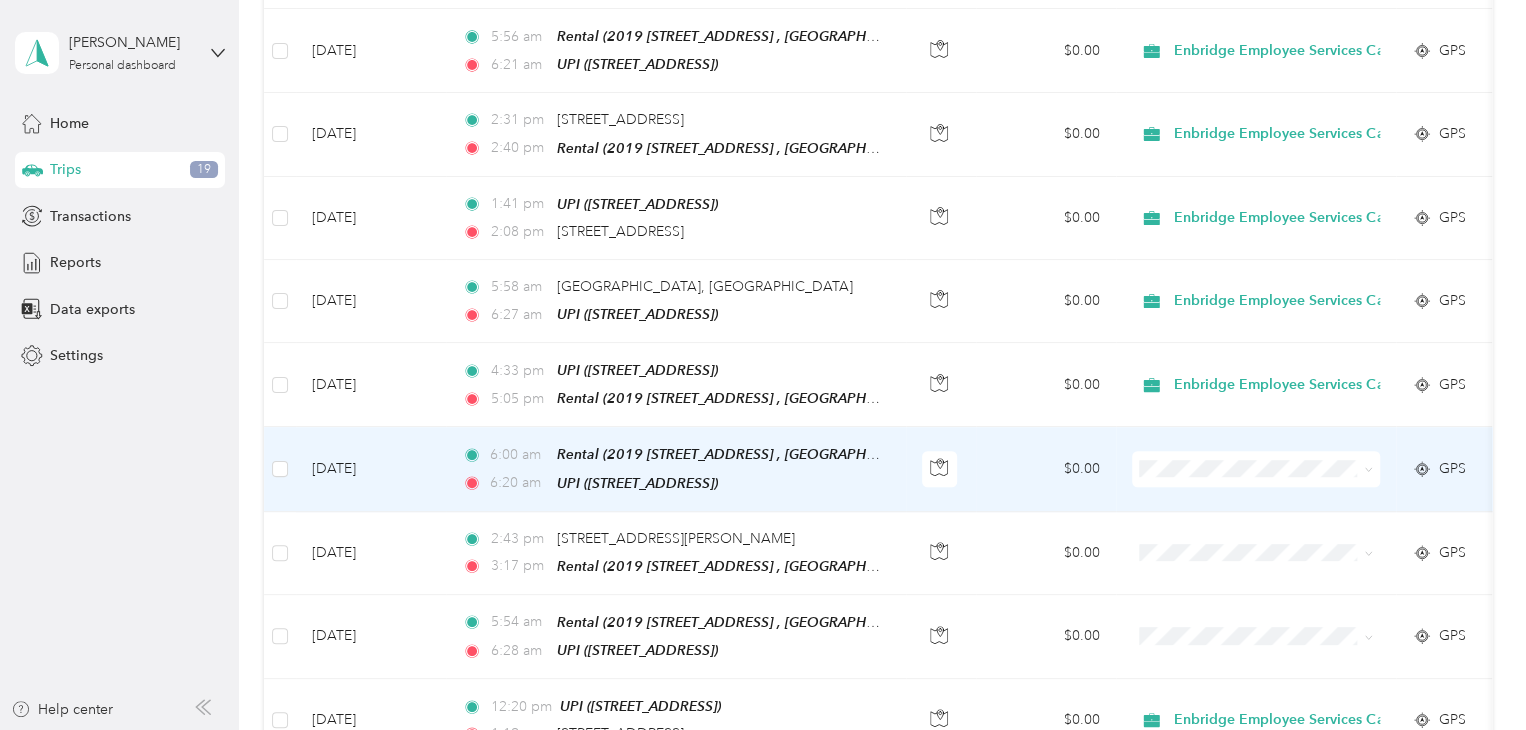click 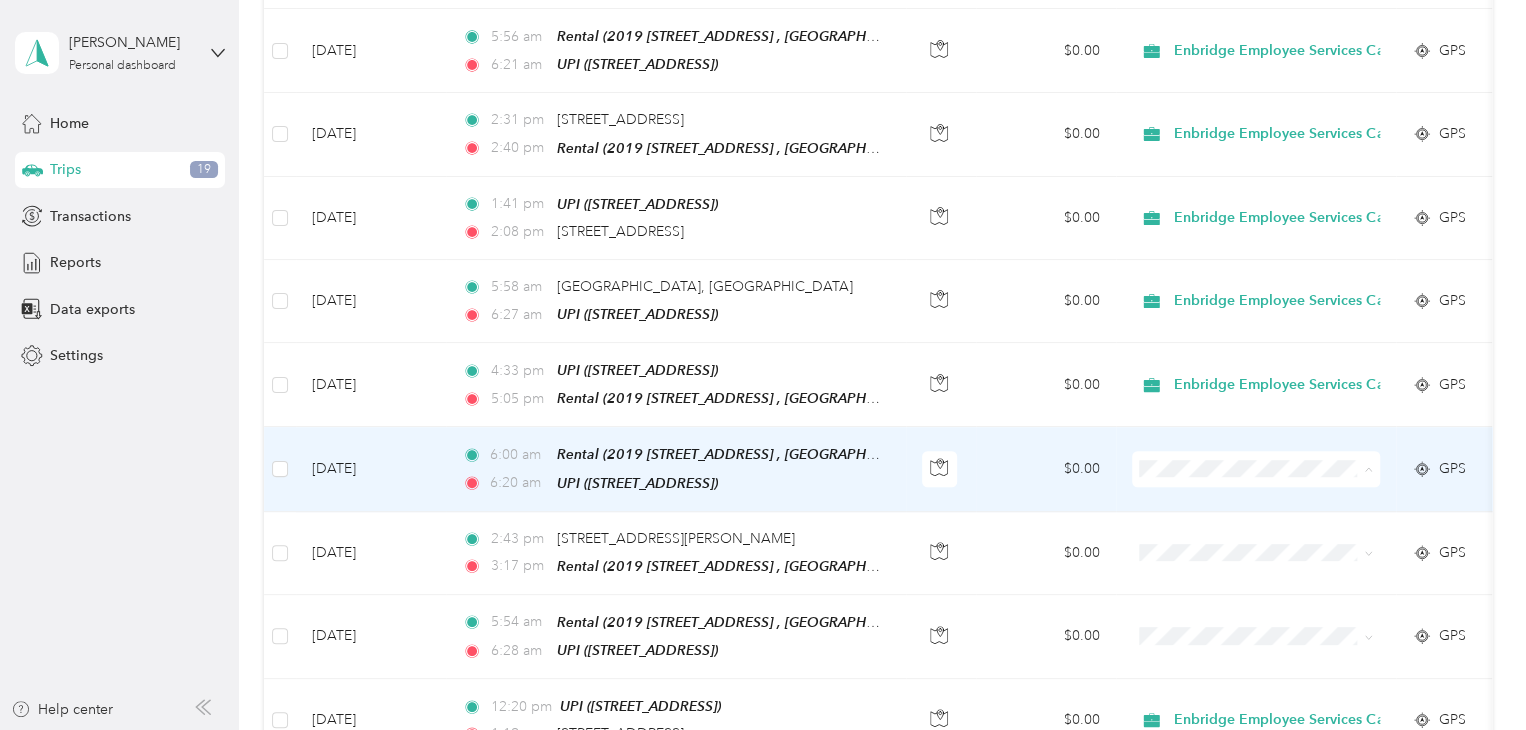 click on "Enbridge Employee Services Canada Inc." at bounding box center [1316, 490] 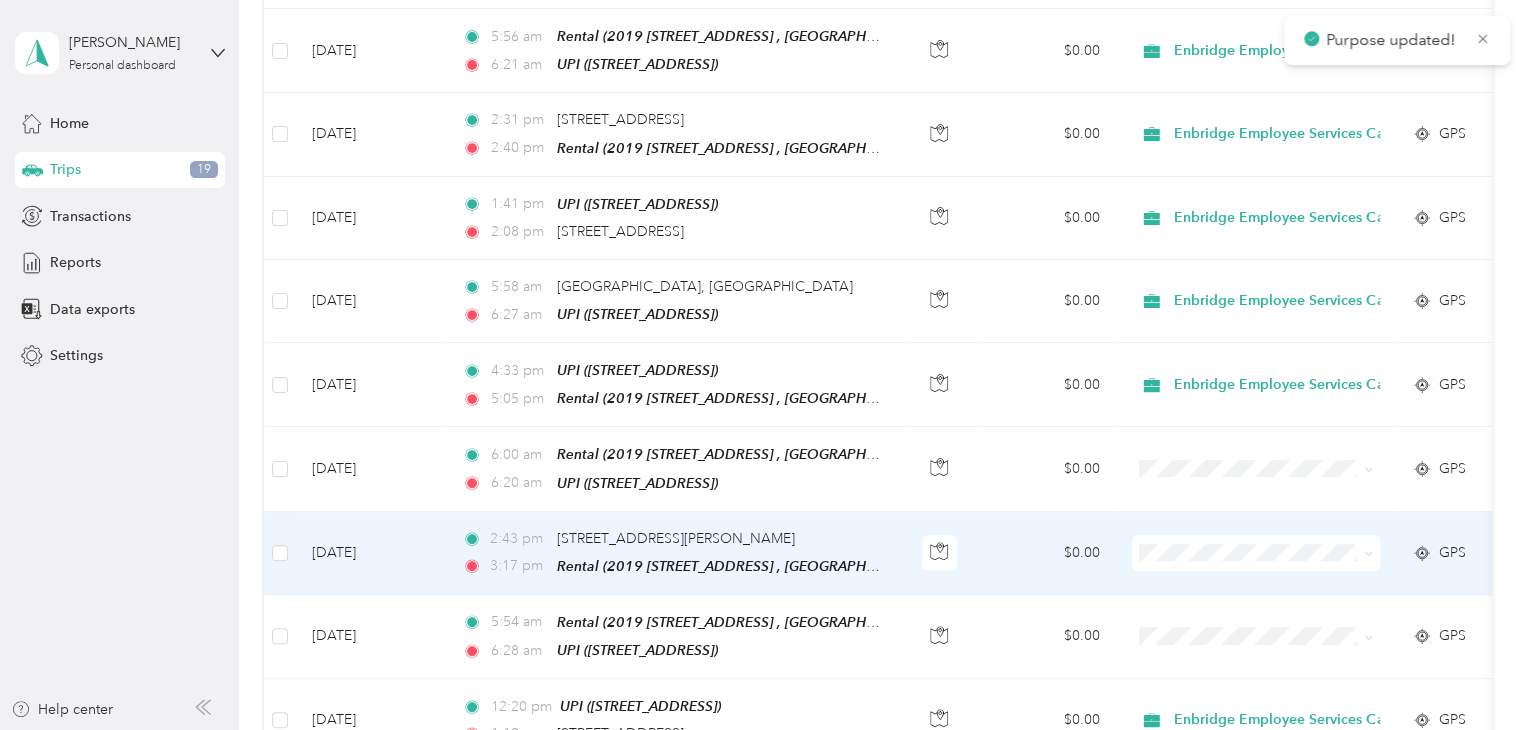 click 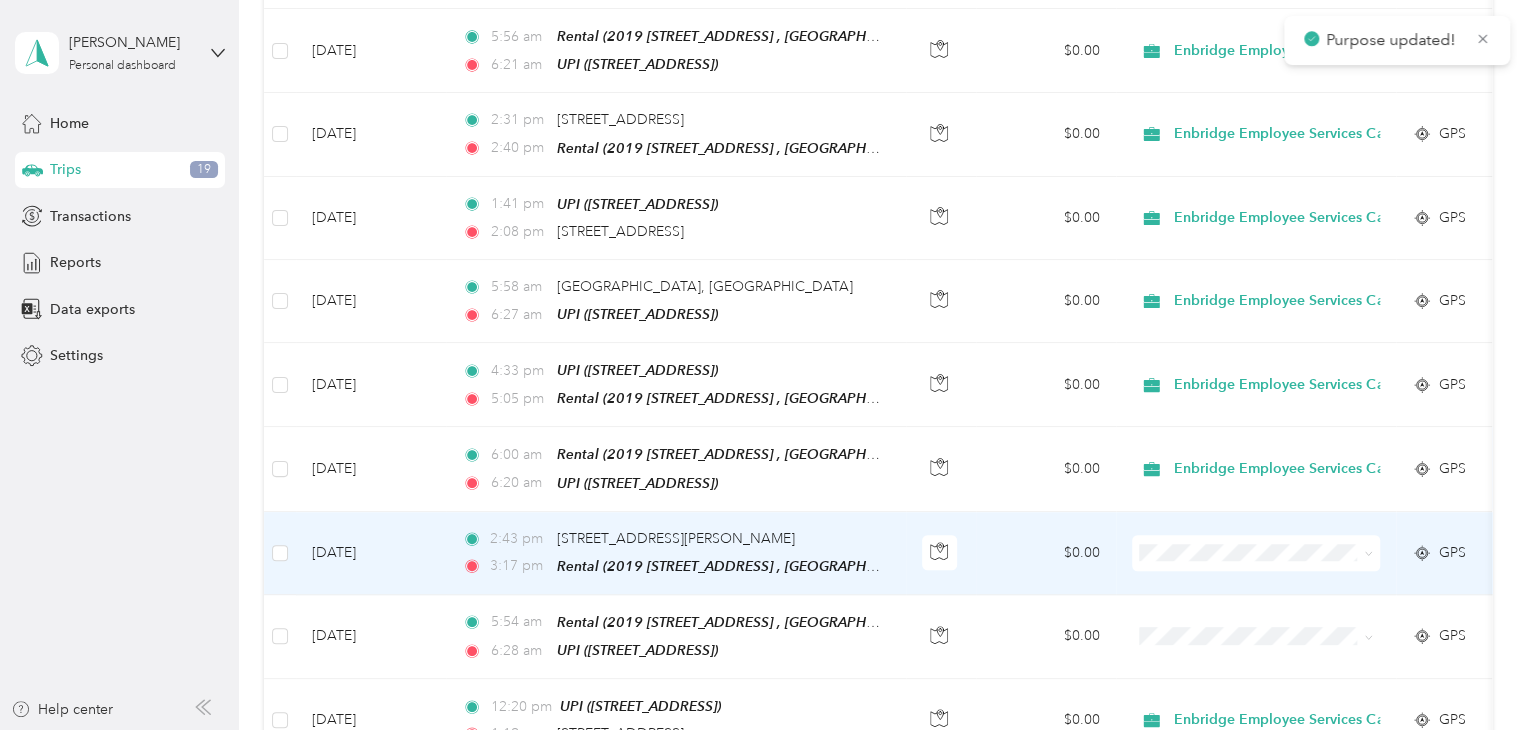 click on "Enbridge Employee Services Canada Inc." at bounding box center (1299, 570) 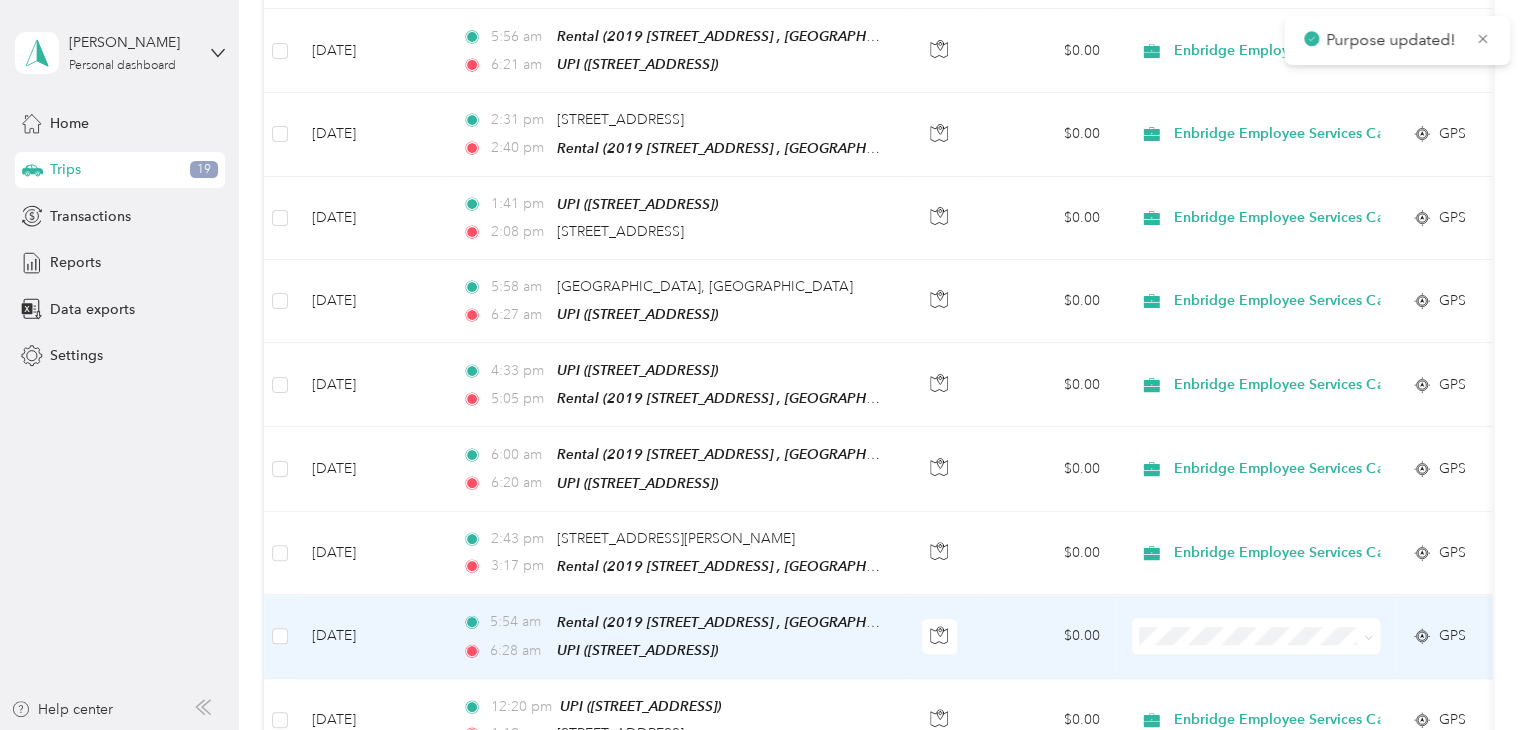click at bounding box center (1365, 636) 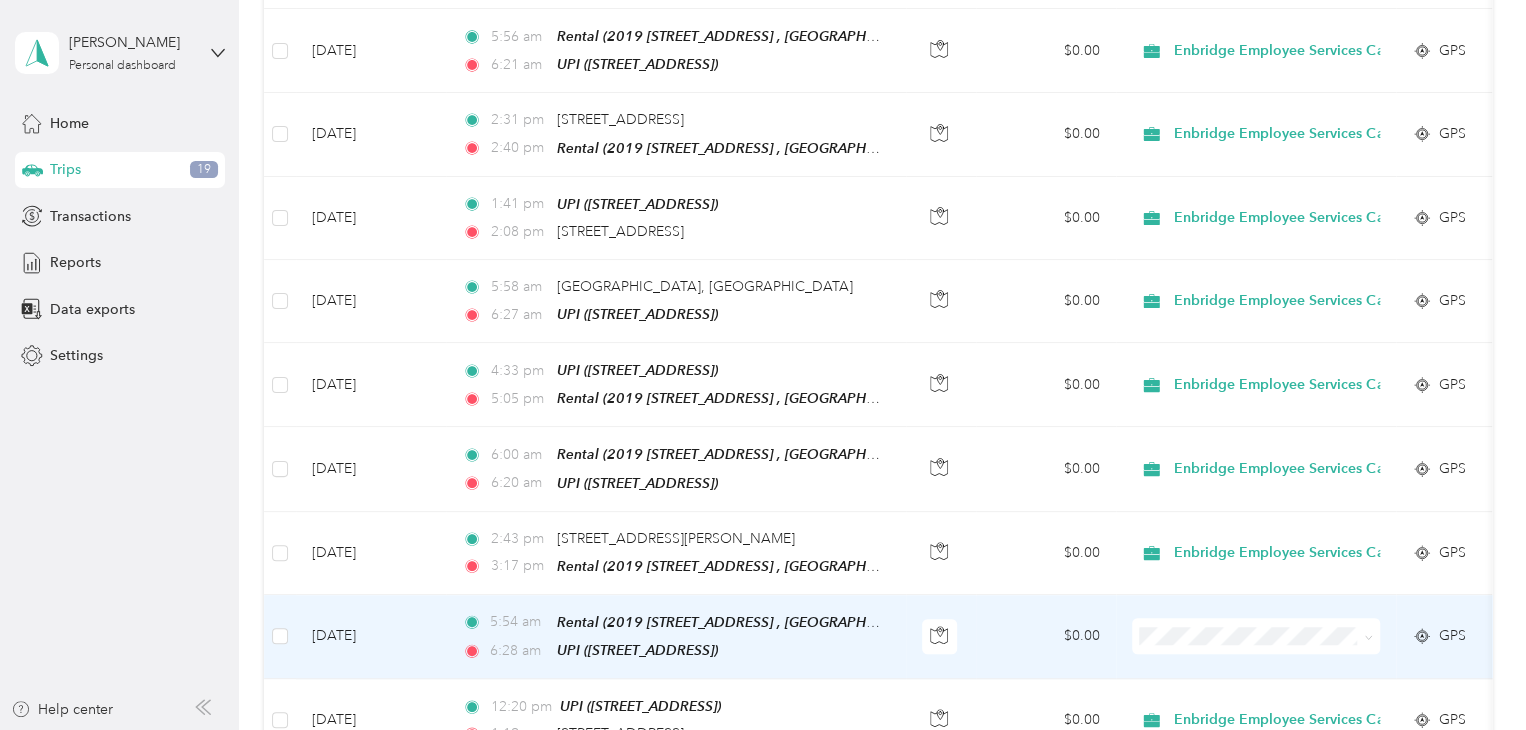 click 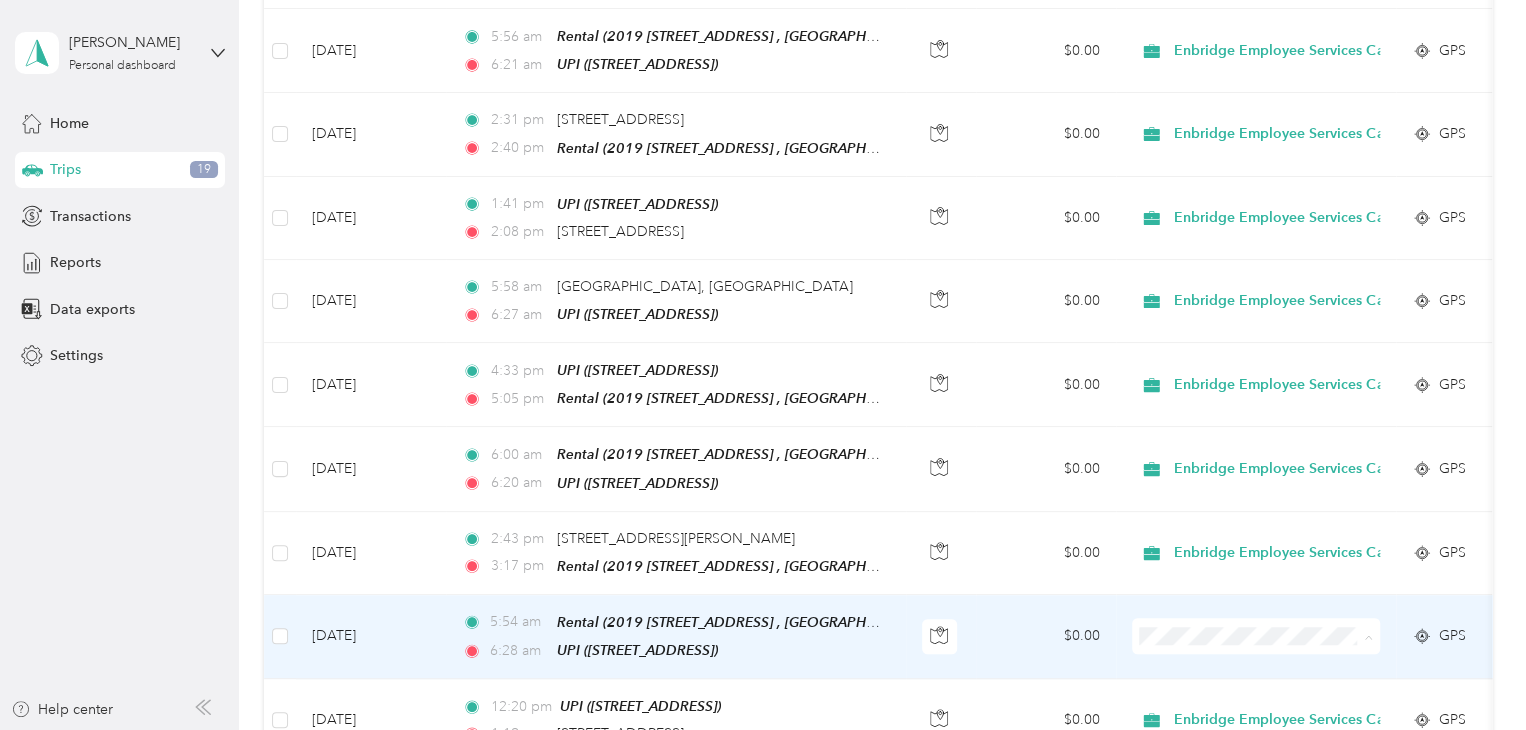 click on "Enbridge Employee Services Canada Inc." at bounding box center [1316, 654] 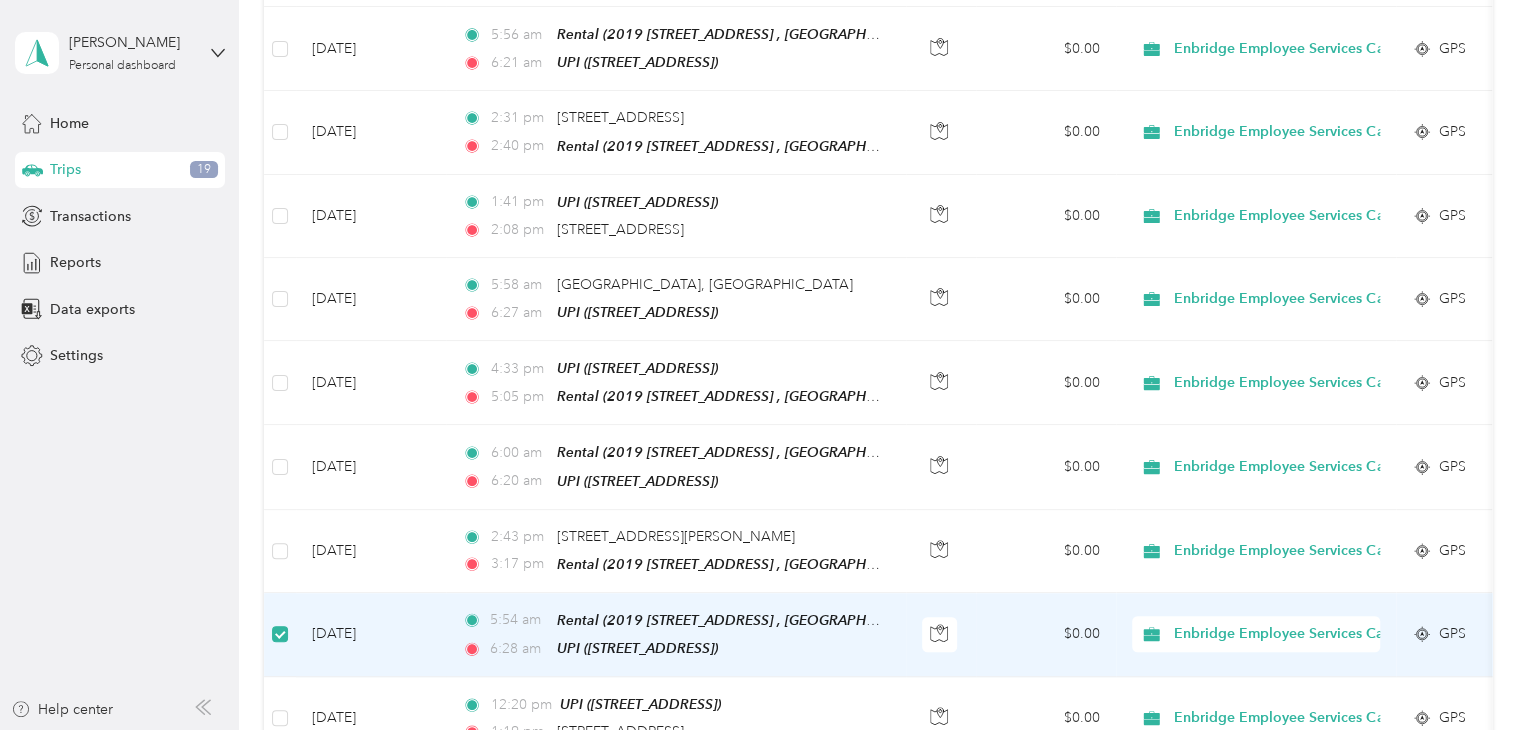 scroll, scrollTop: 660, scrollLeft: 0, axis: vertical 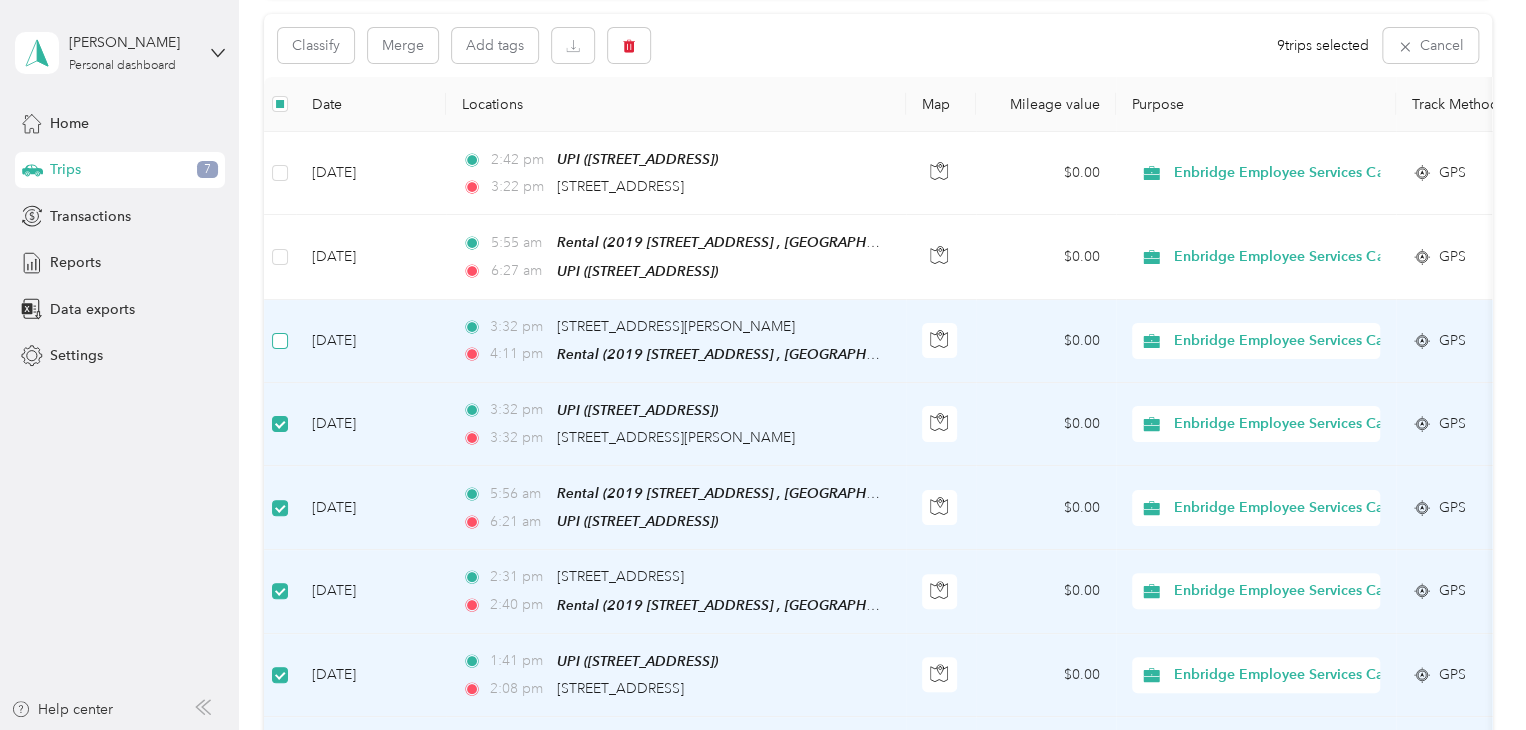 click at bounding box center [280, 341] 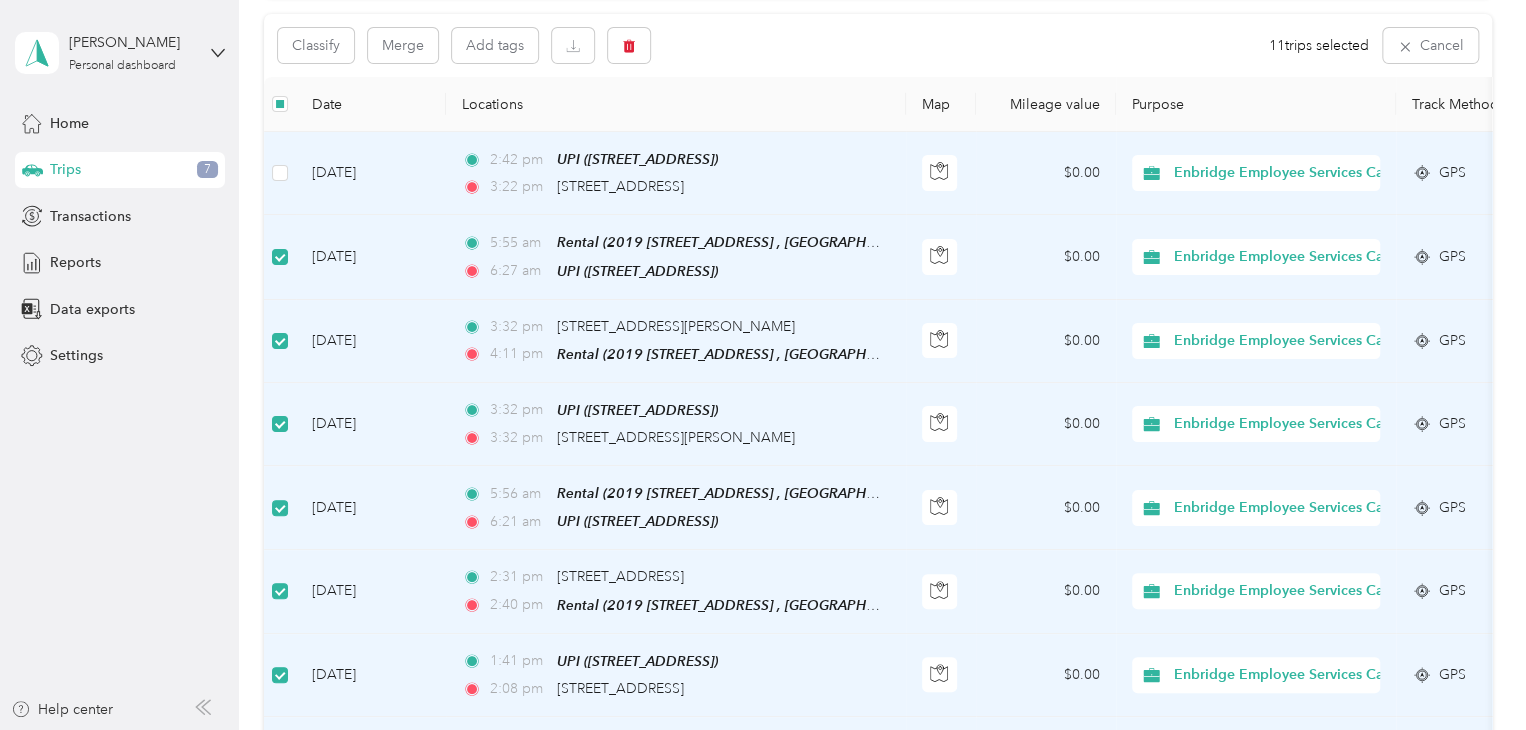 click at bounding box center [280, 173] 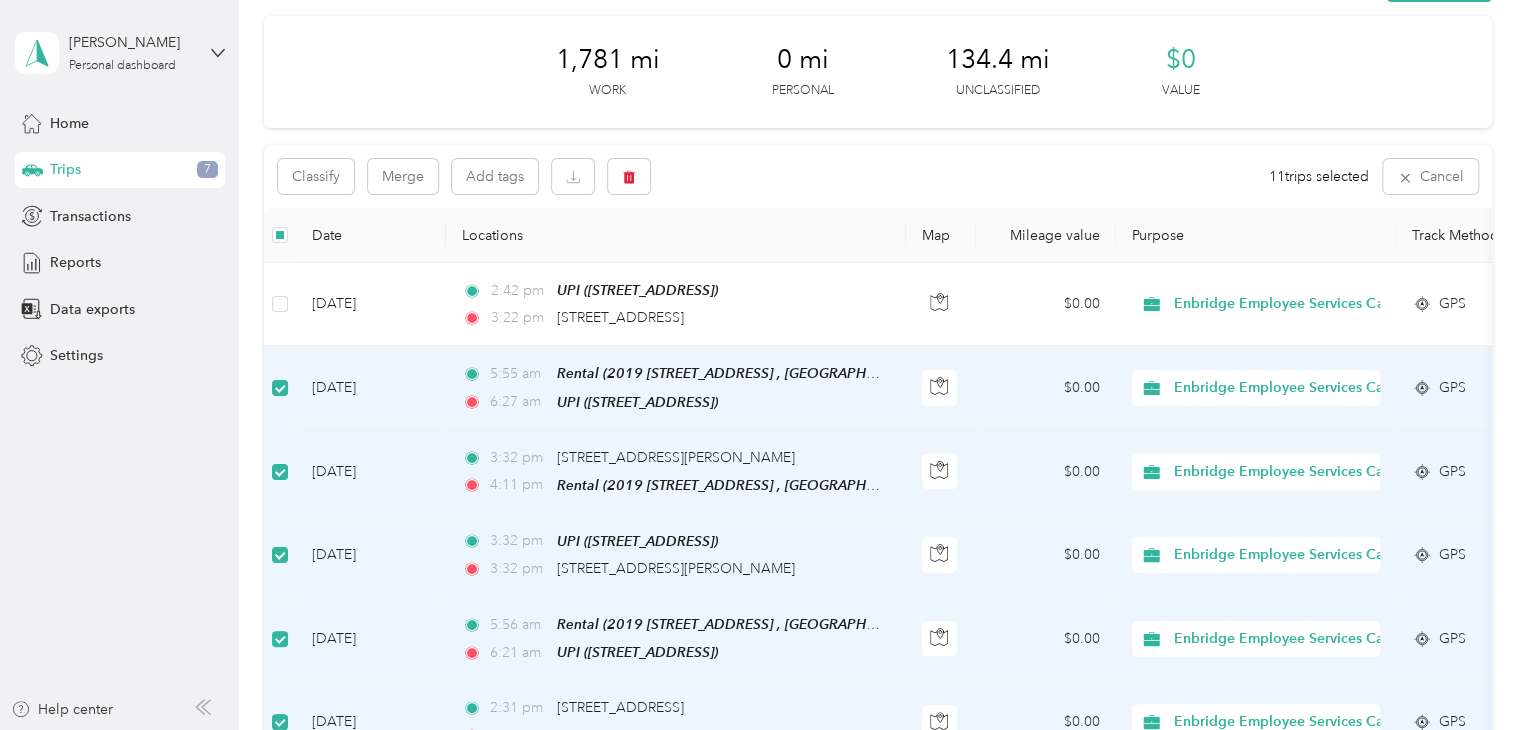 scroll, scrollTop: 65, scrollLeft: 0, axis: vertical 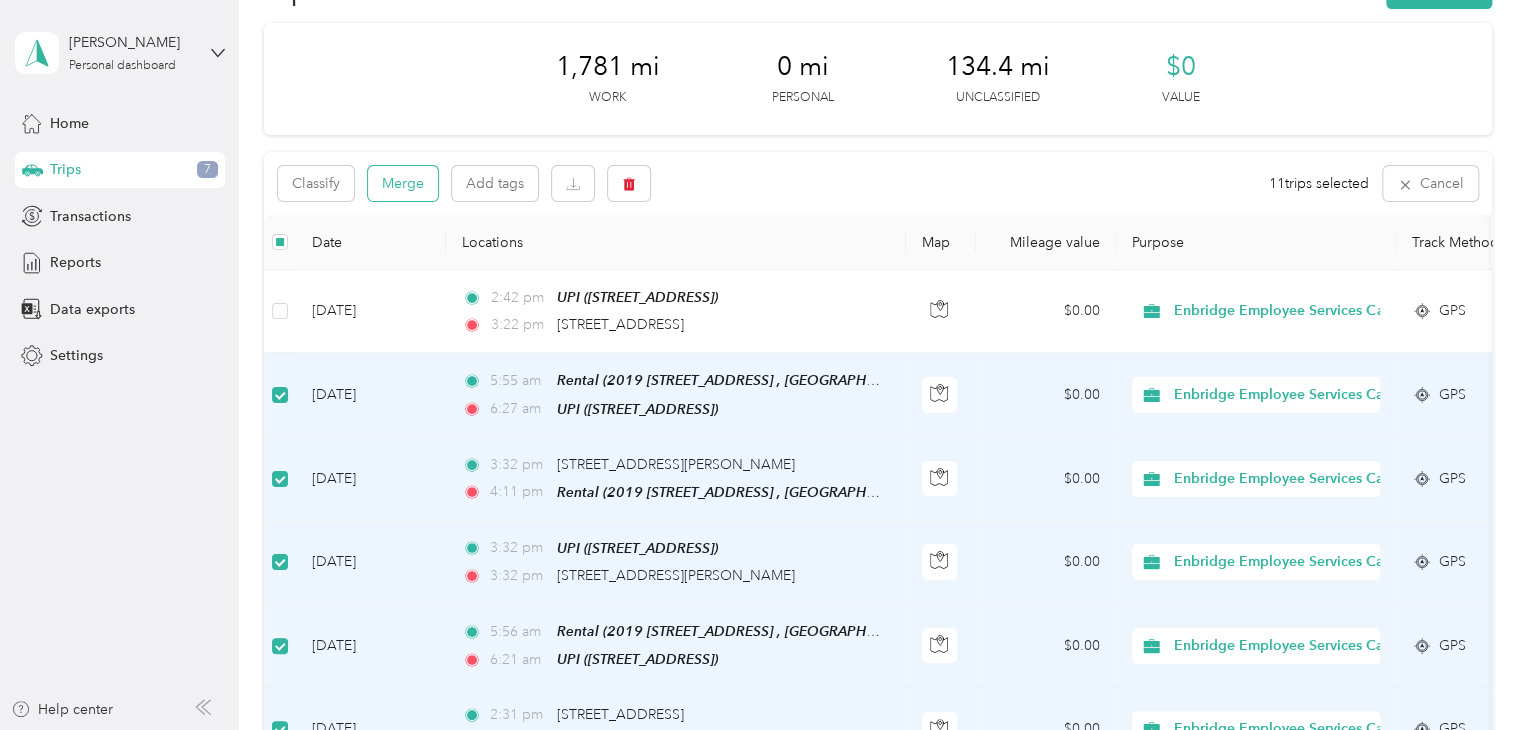 click on "Merge" at bounding box center (403, 183) 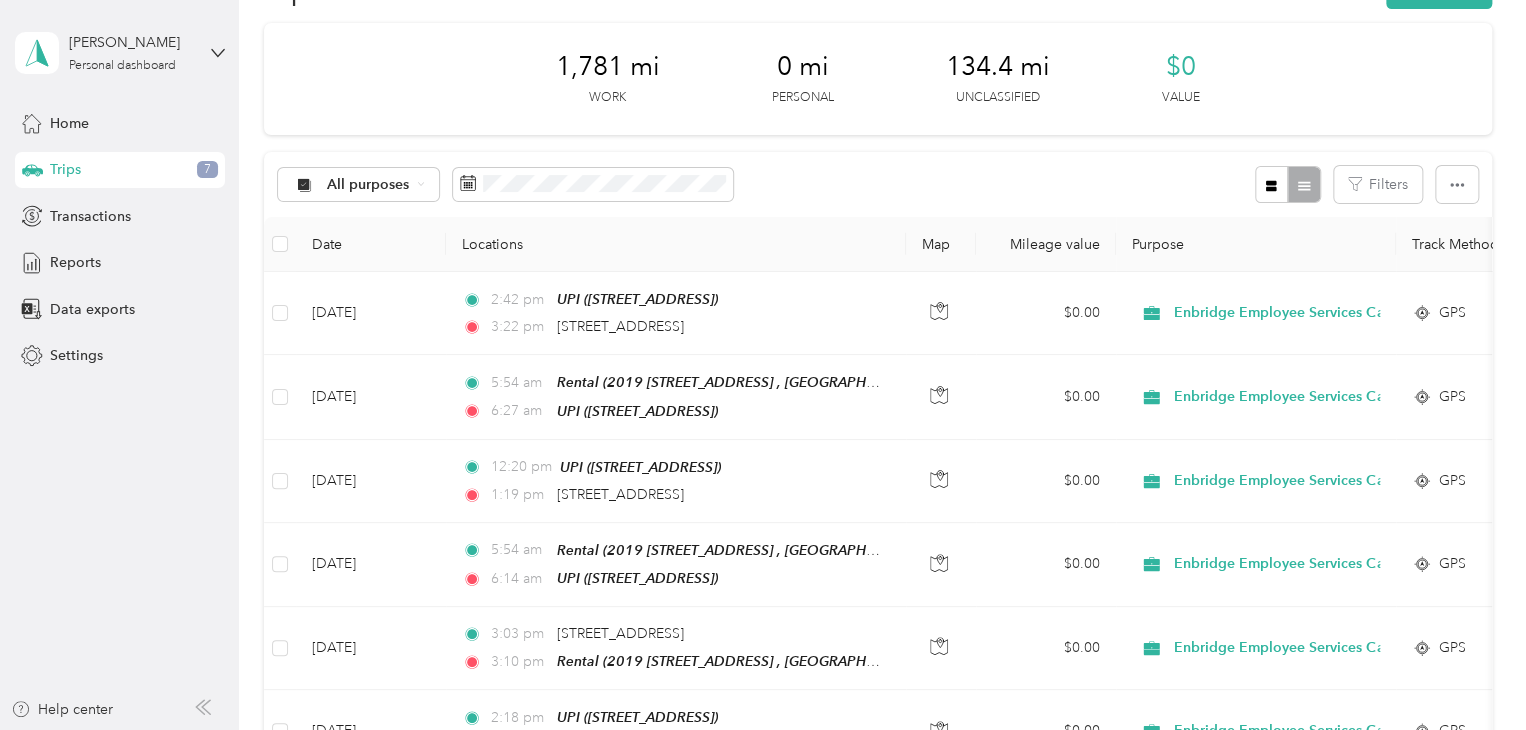 click on "All purposes" at bounding box center [359, 185] 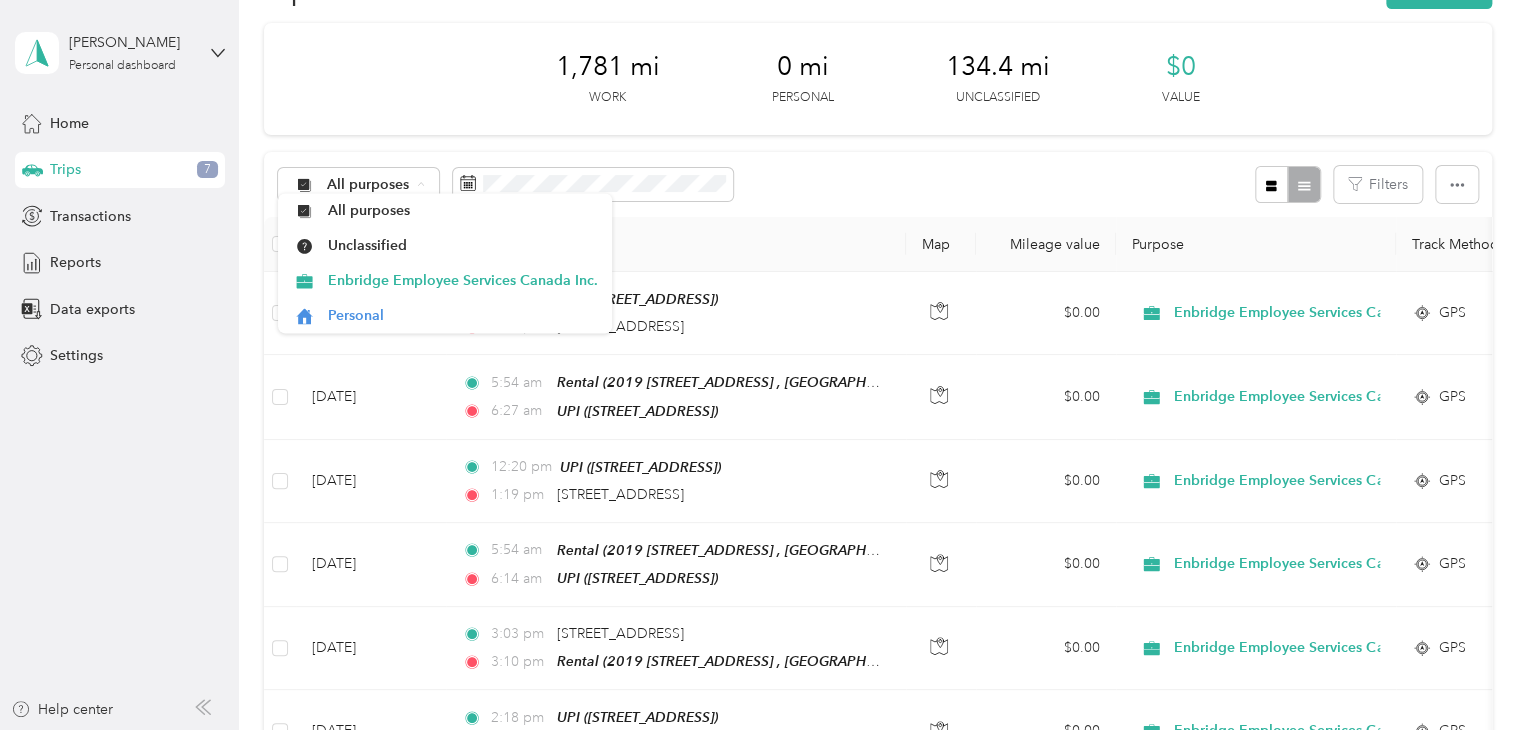 click on "All purposes" at bounding box center [359, 185] 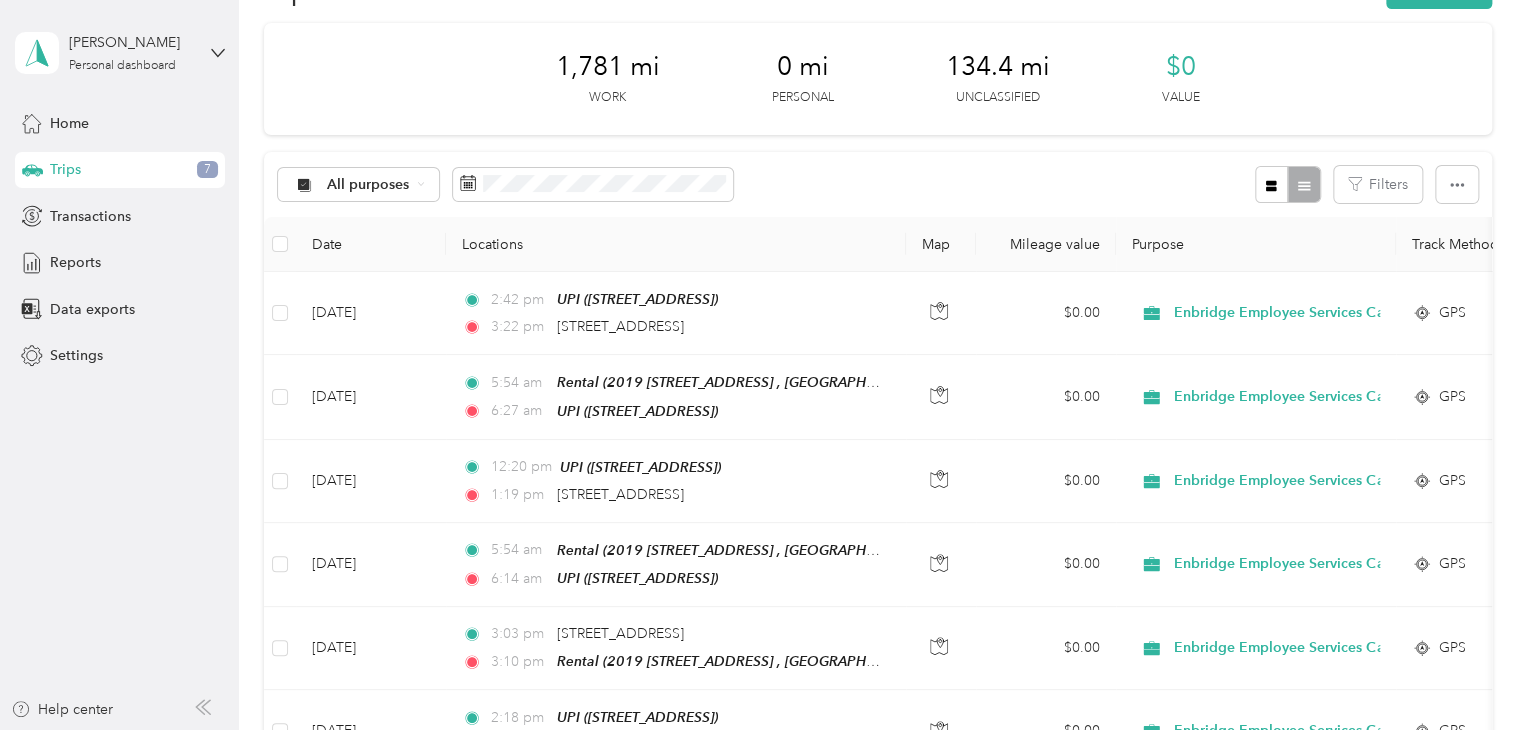 scroll, scrollTop: 64, scrollLeft: 0, axis: vertical 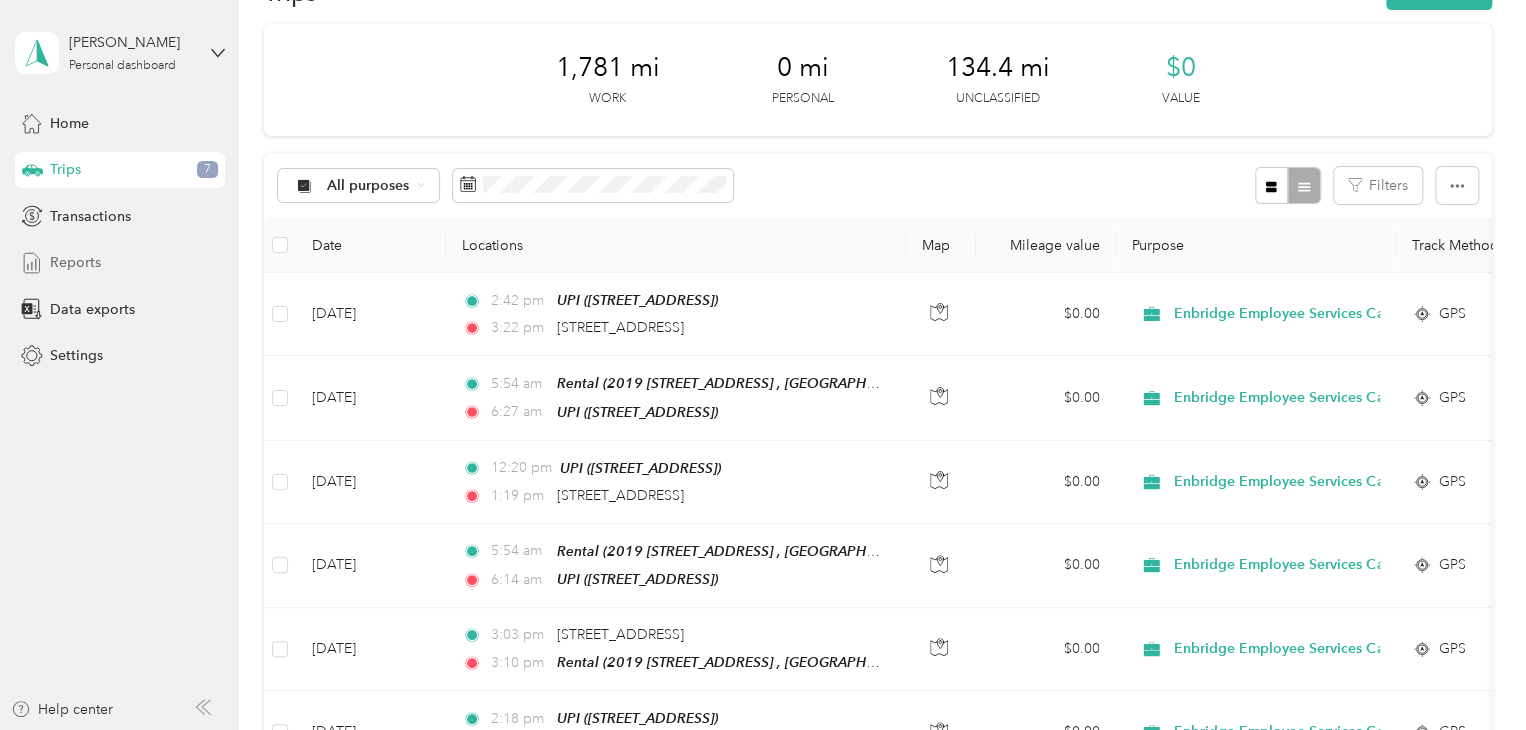 click on "Reports" at bounding box center [75, 262] 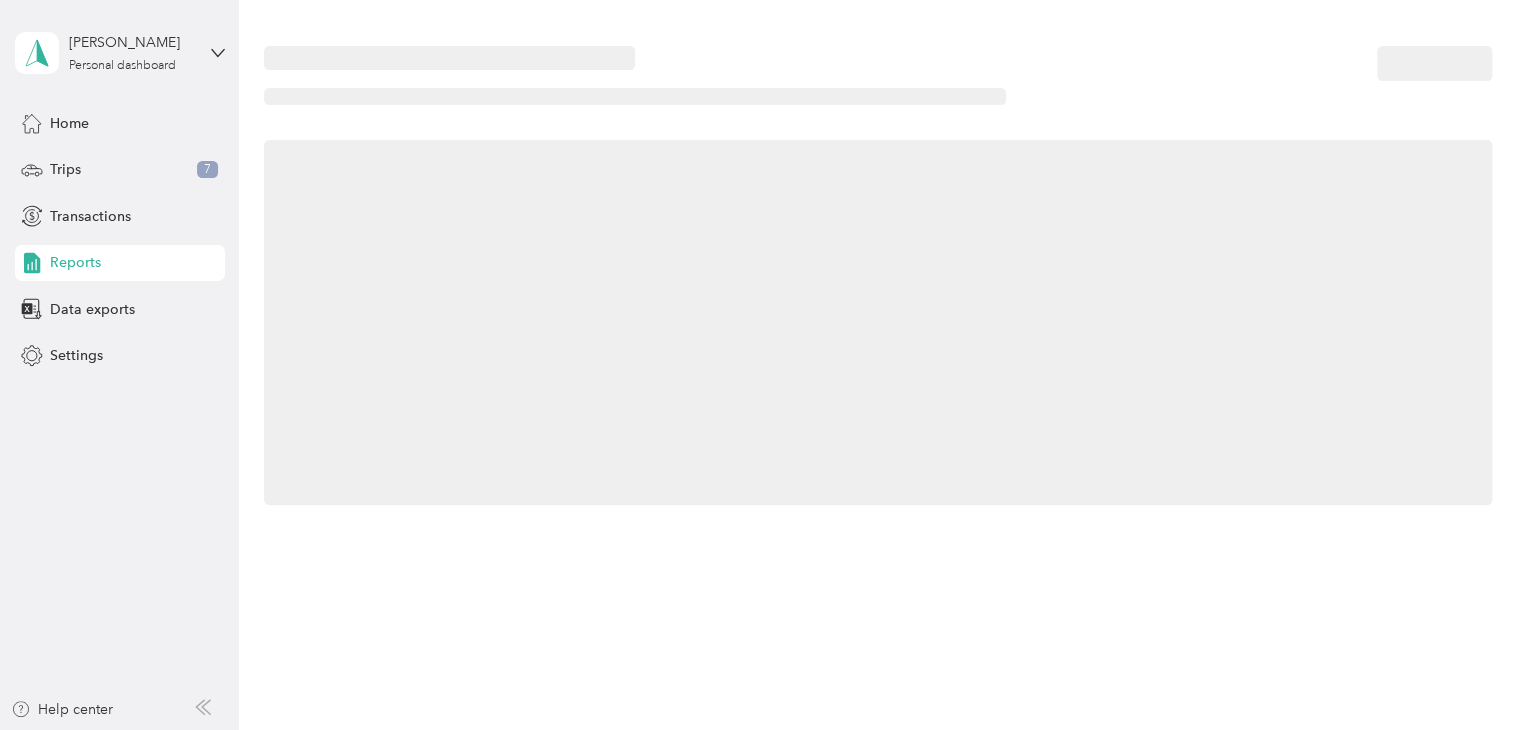scroll, scrollTop: 0, scrollLeft: 0, axis: both 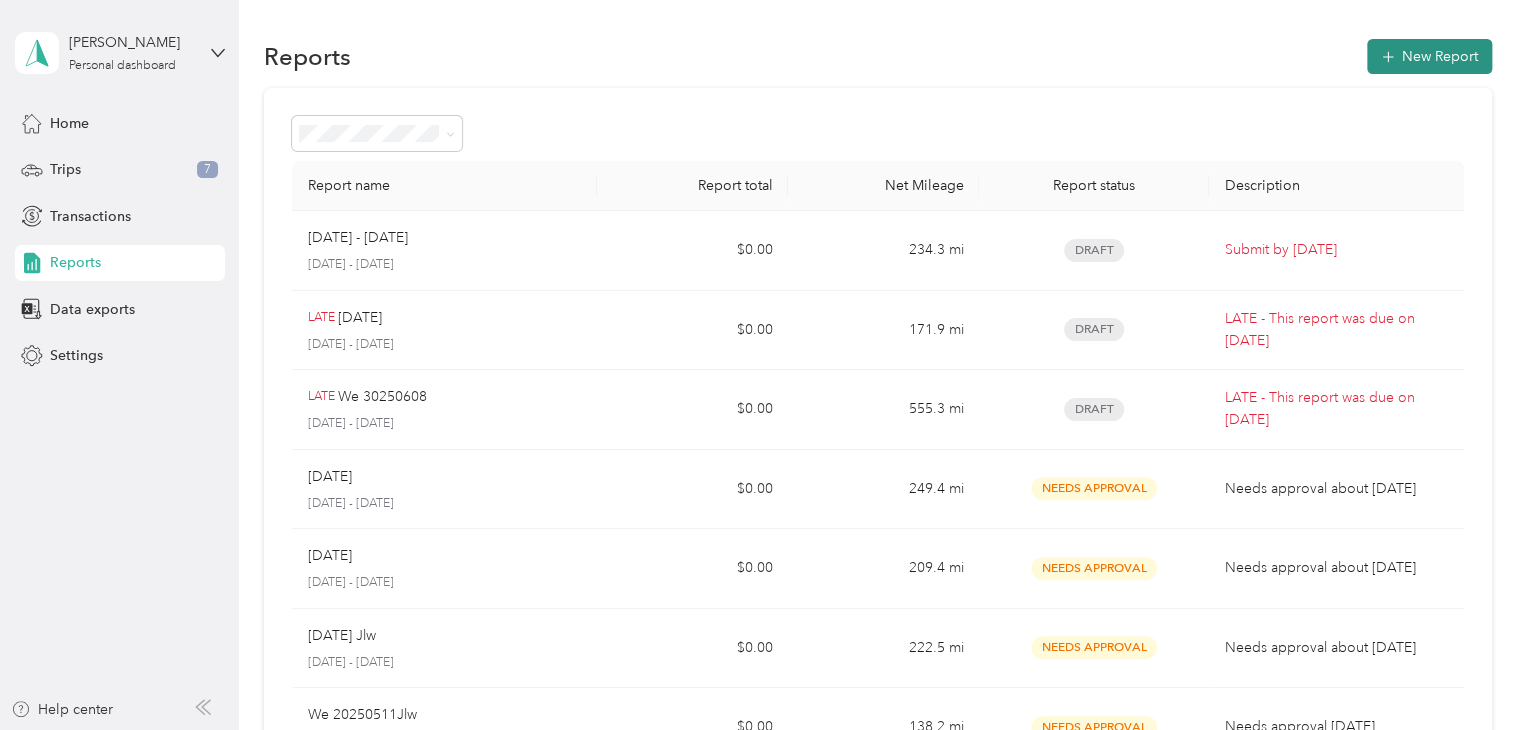 click 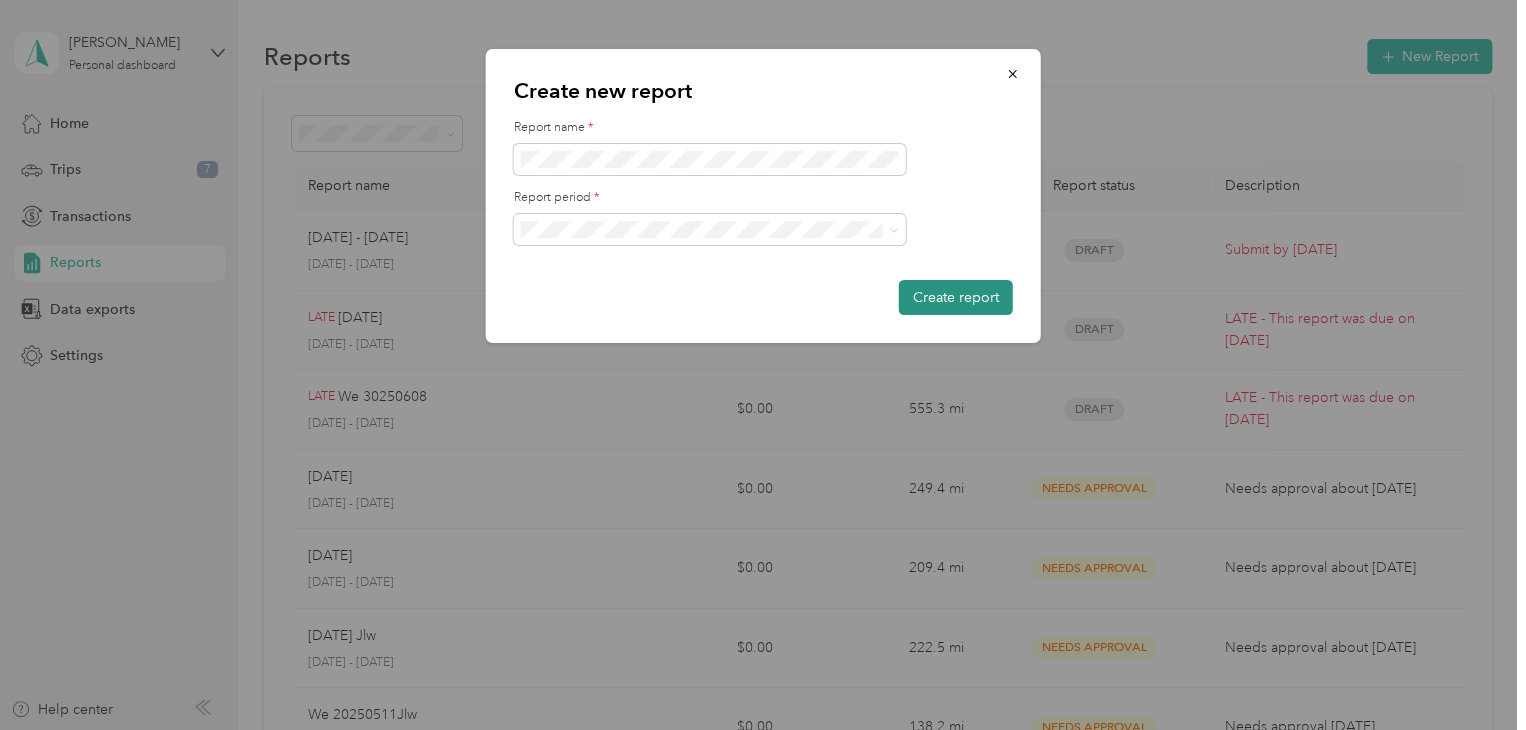 click on "Create report" at bounding box center [956, 297] 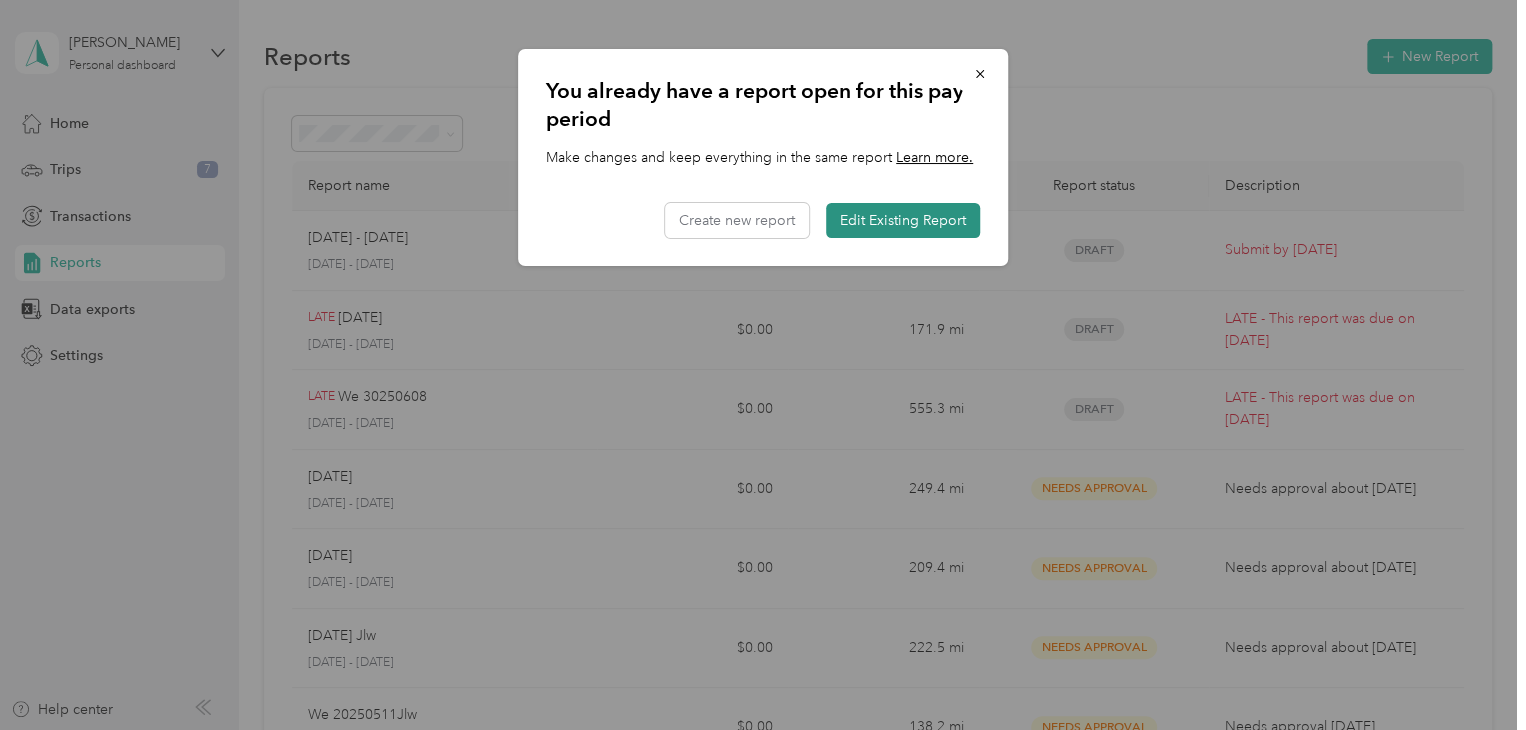 click on "Edit Existing Report" at bounding box center (903, 220) 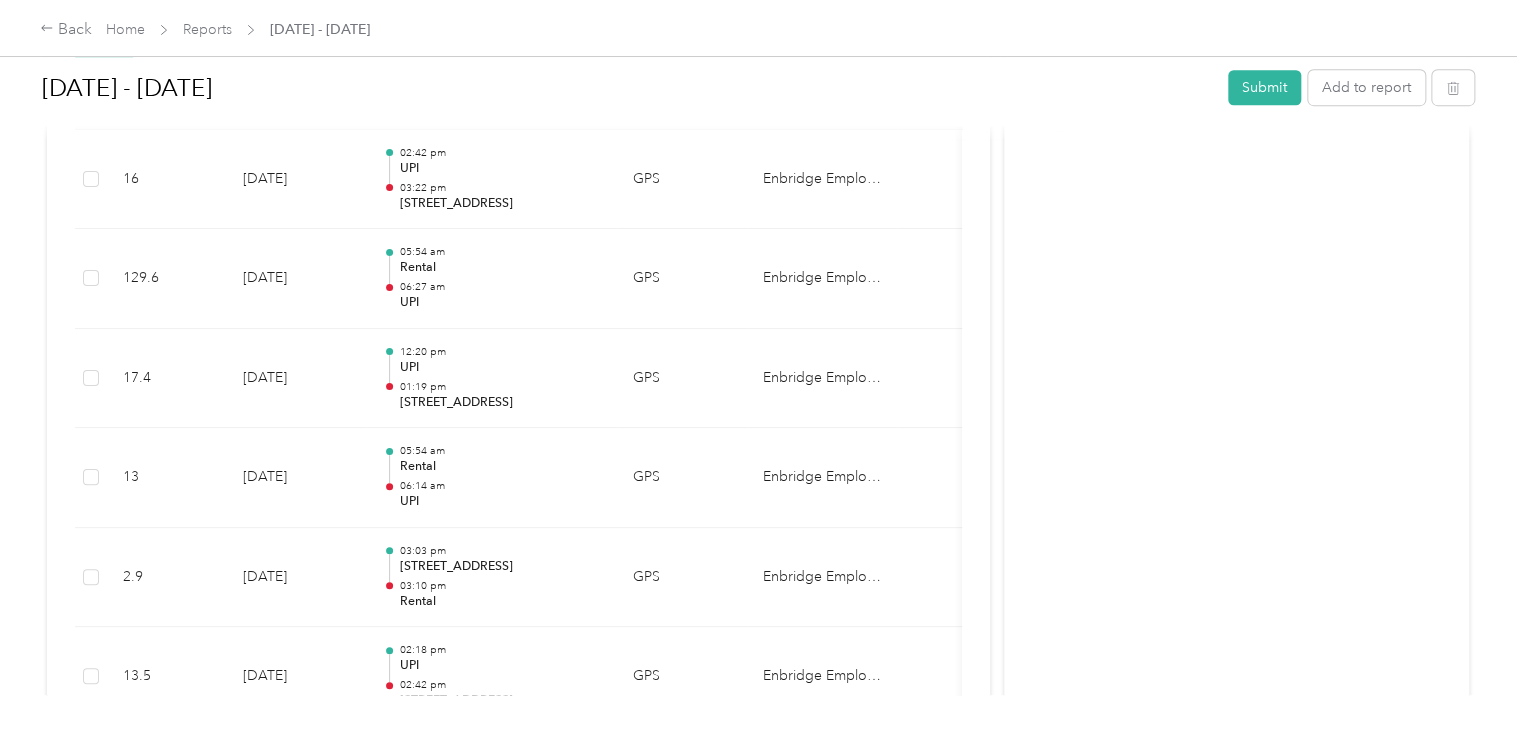 scroll, scrollTop: 571, scrollLeft: 0, axis: vertical 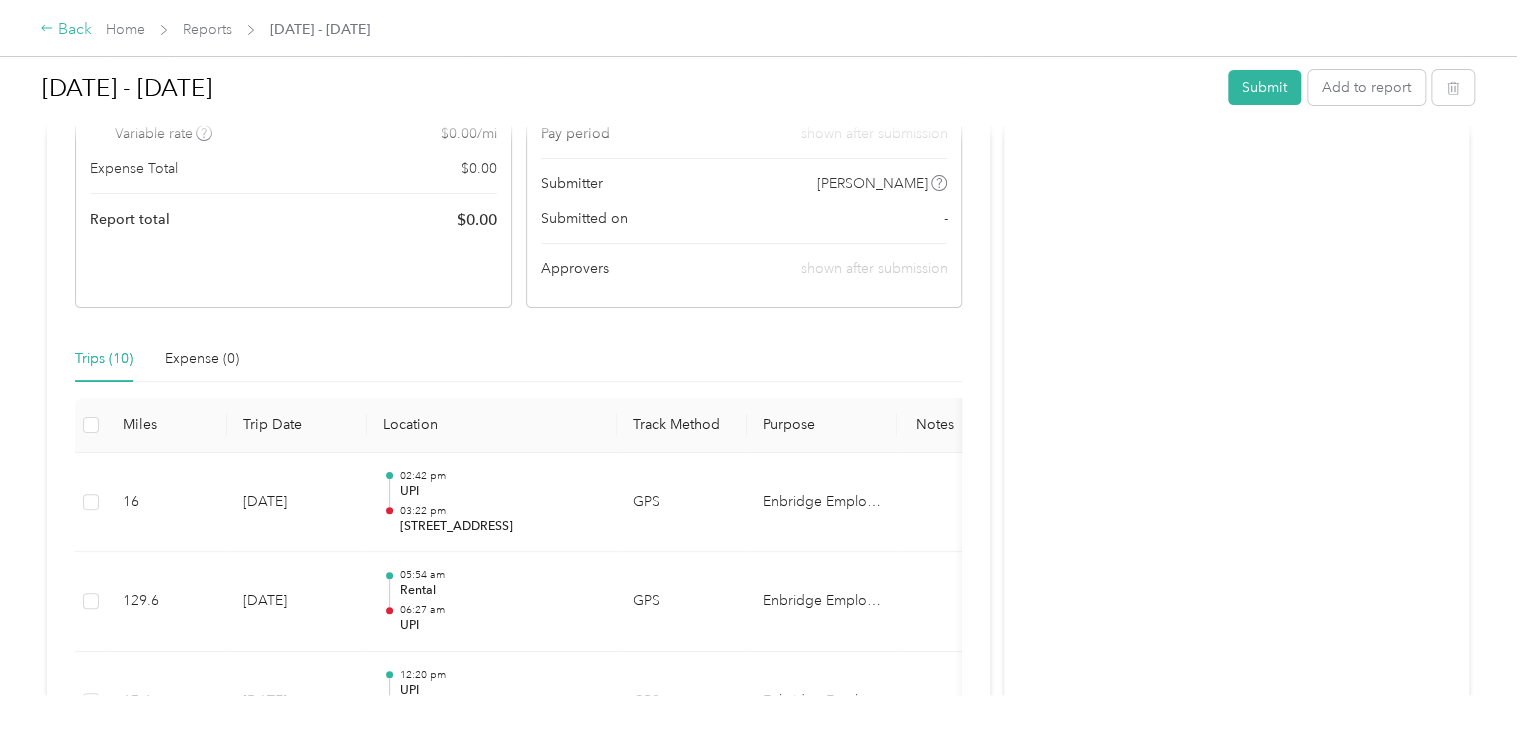 click on "Back" at bounding box center (66, 30) 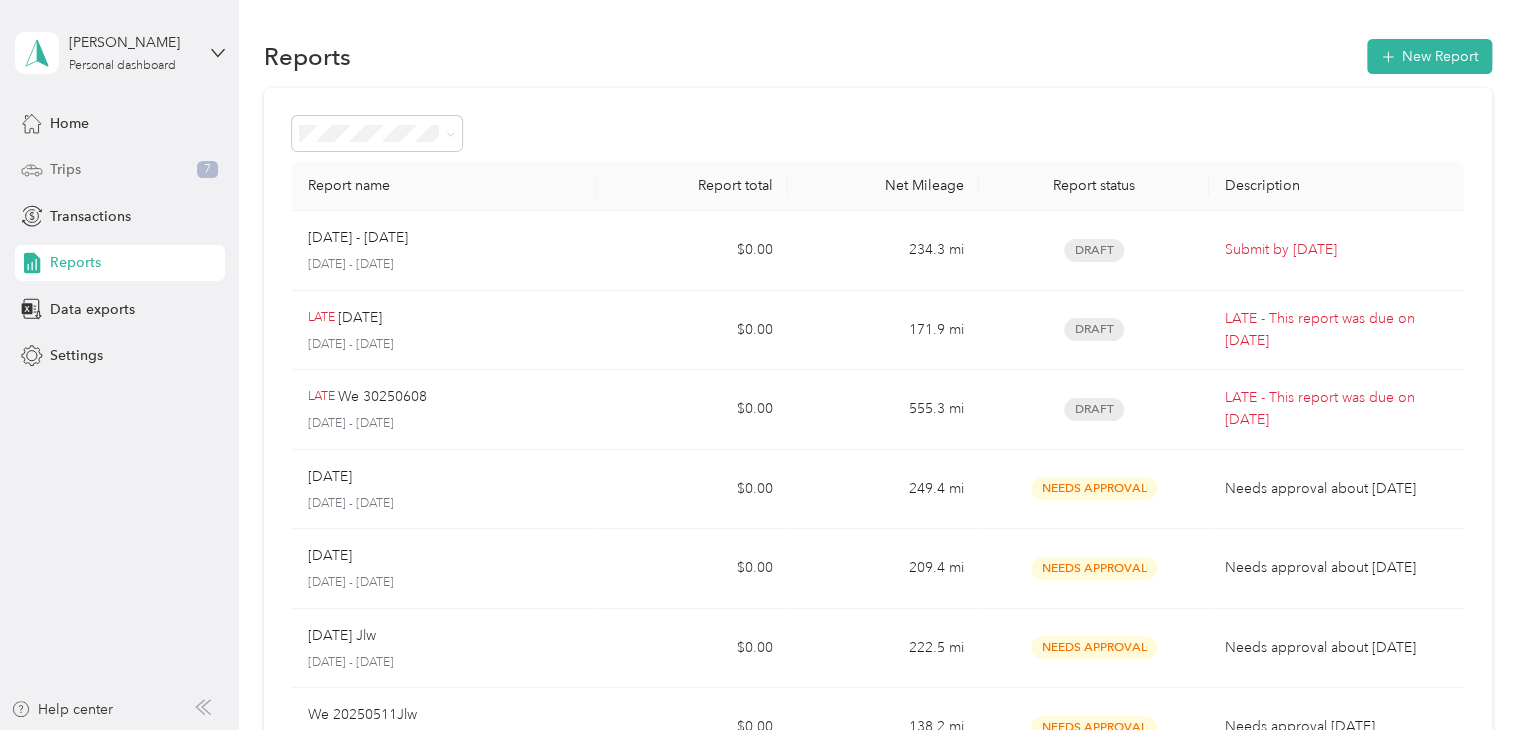 click on "Trips" at bounding box center (65, 169) 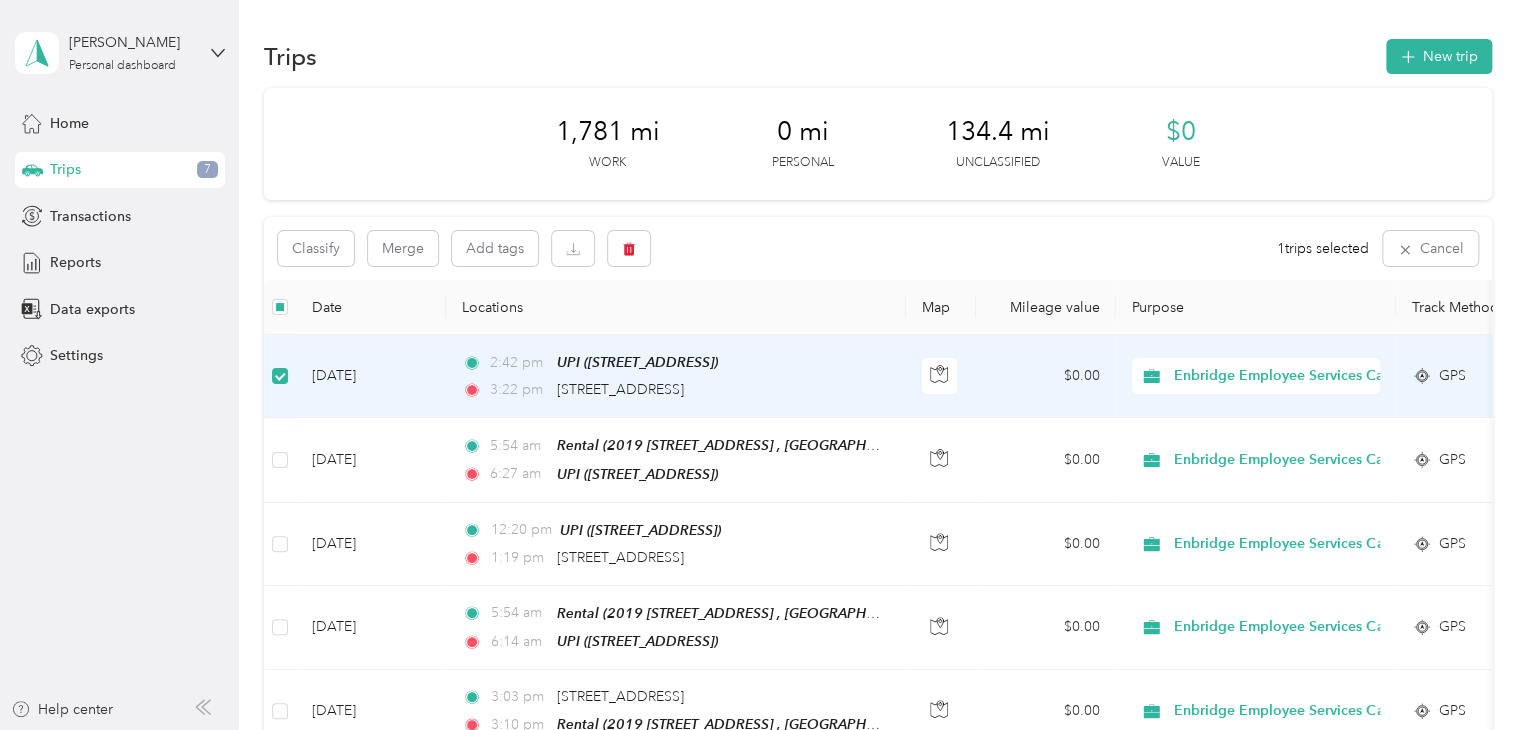 click on "Trips" at bounding box center (65, 169) 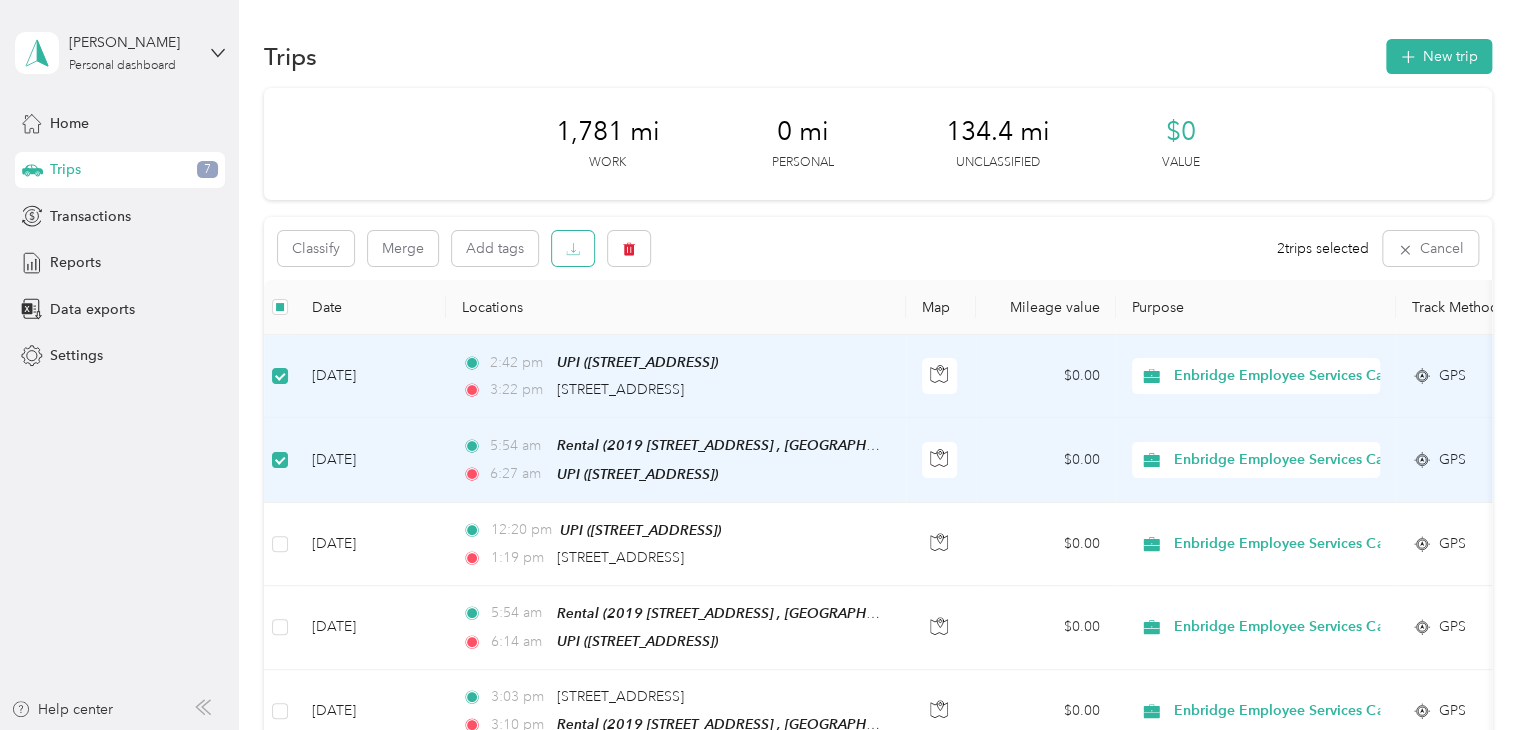 click 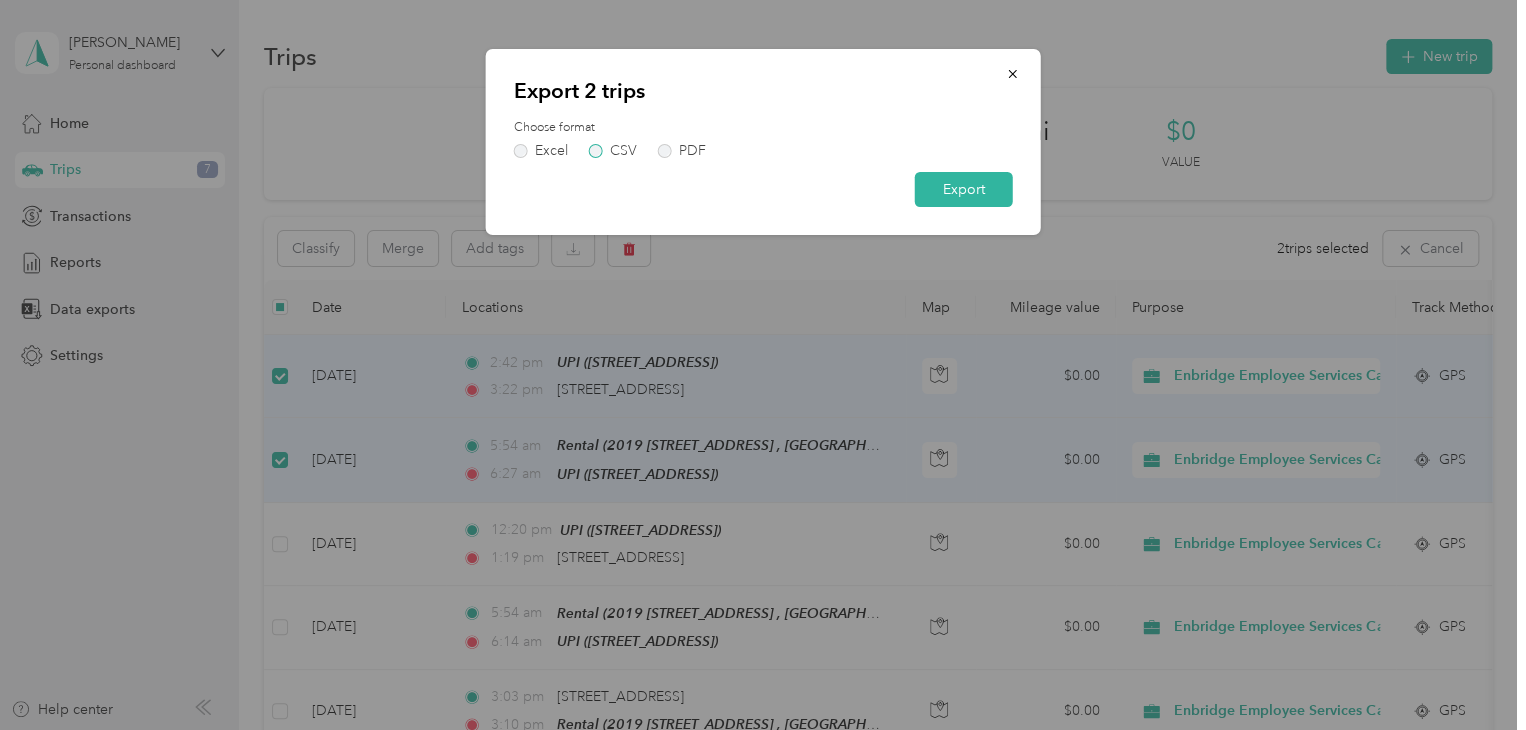 click on "CSV" at bounding box center (613, 151) 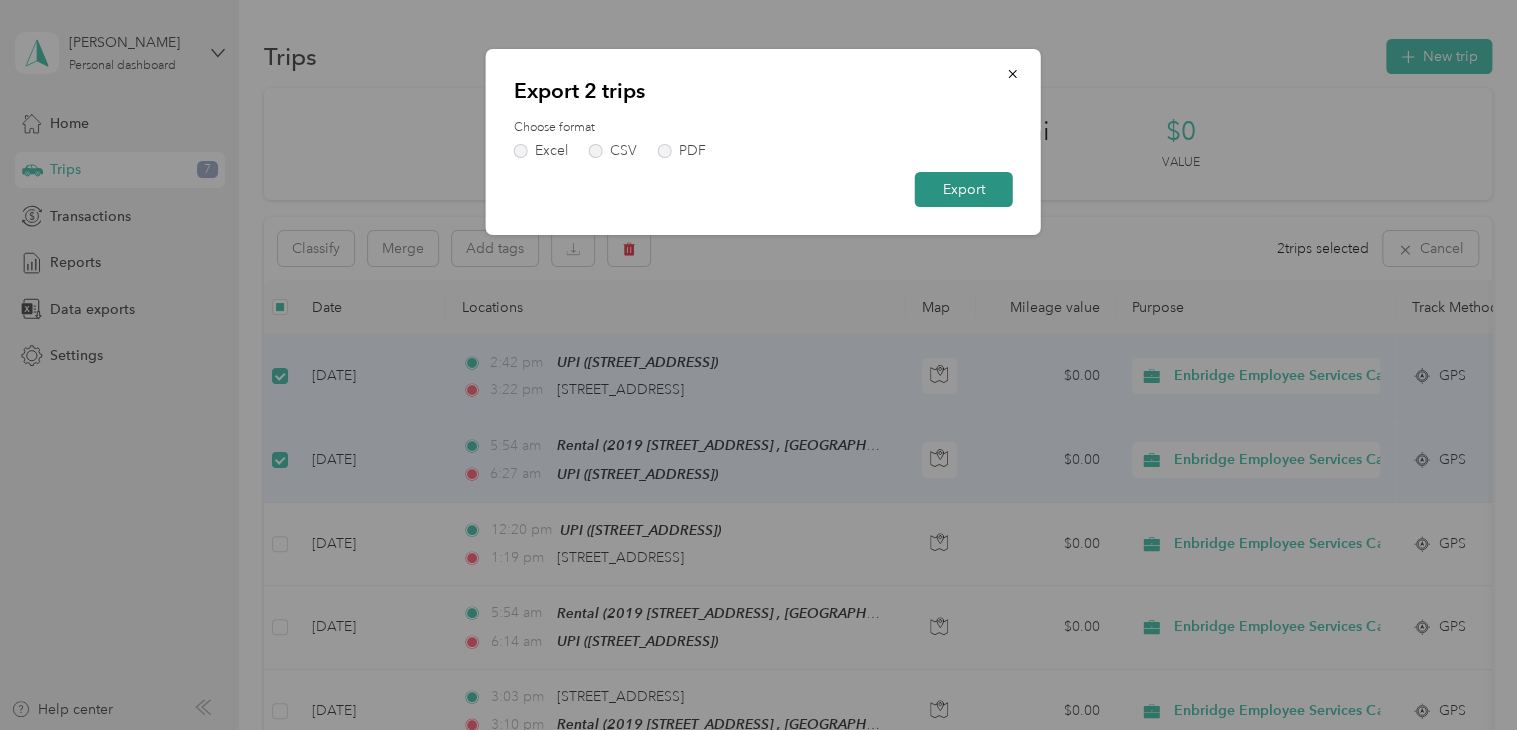 click on "Export" at bounding box center (964, 189) 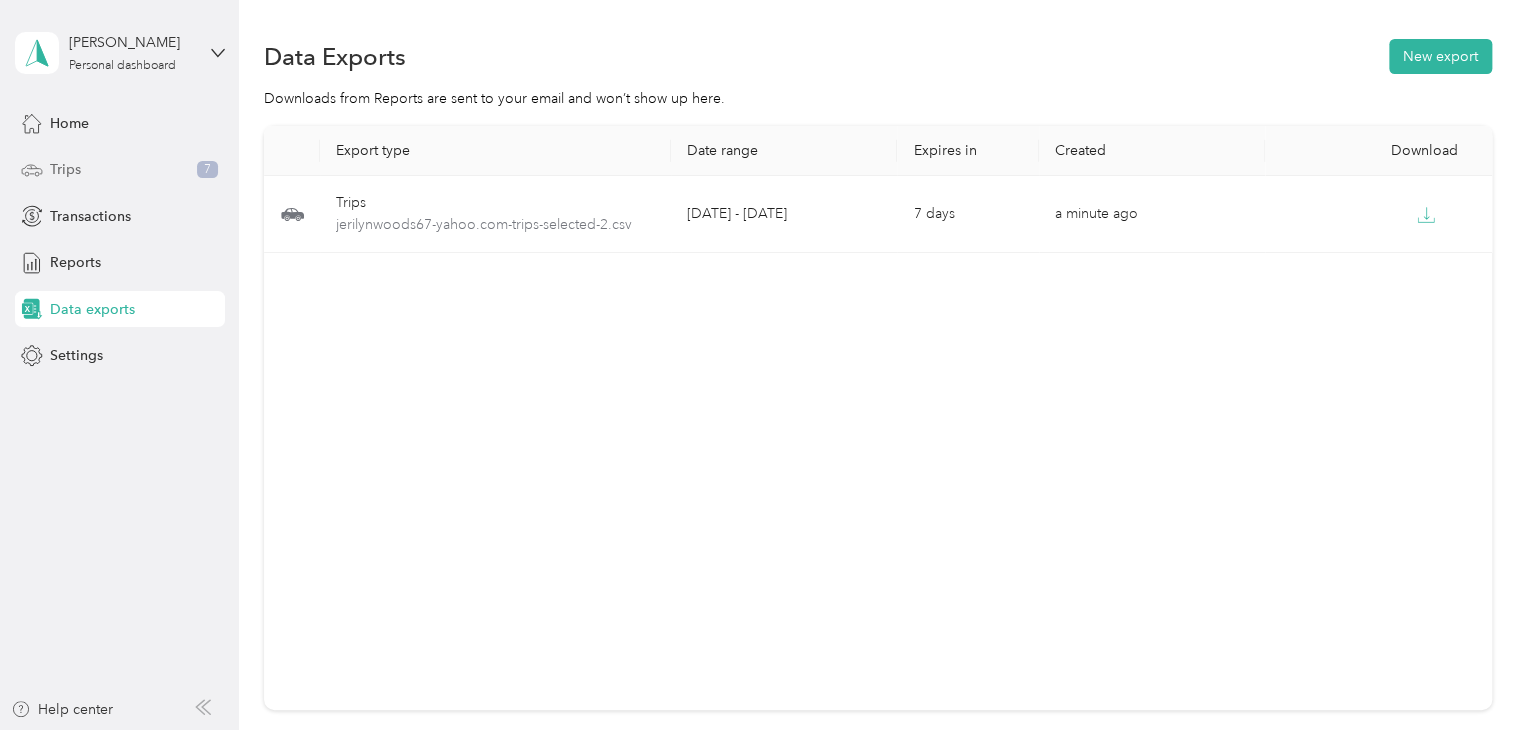 click on "Trips" at bounding box center [65, 169] 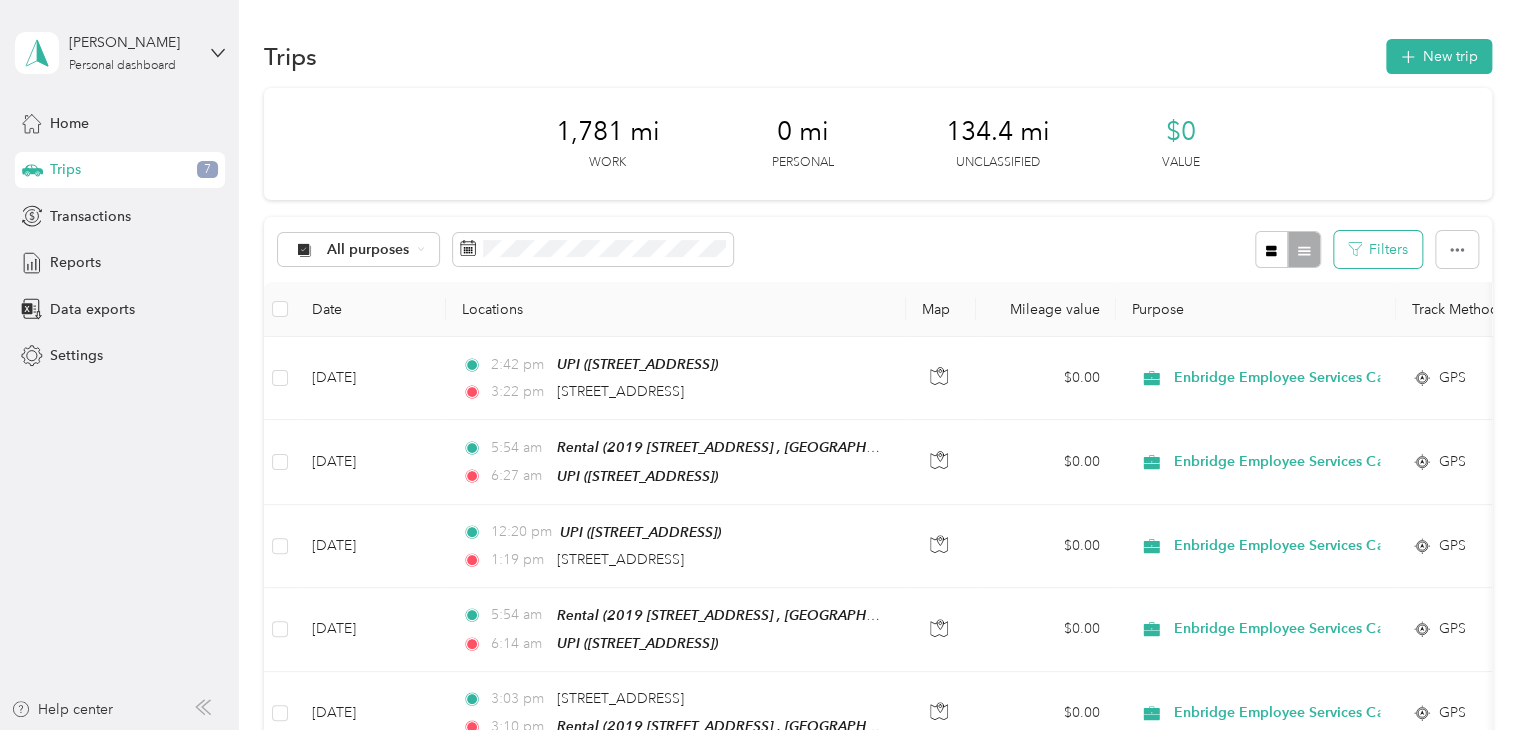click on "Filters" at bounding box center (1378, 249) 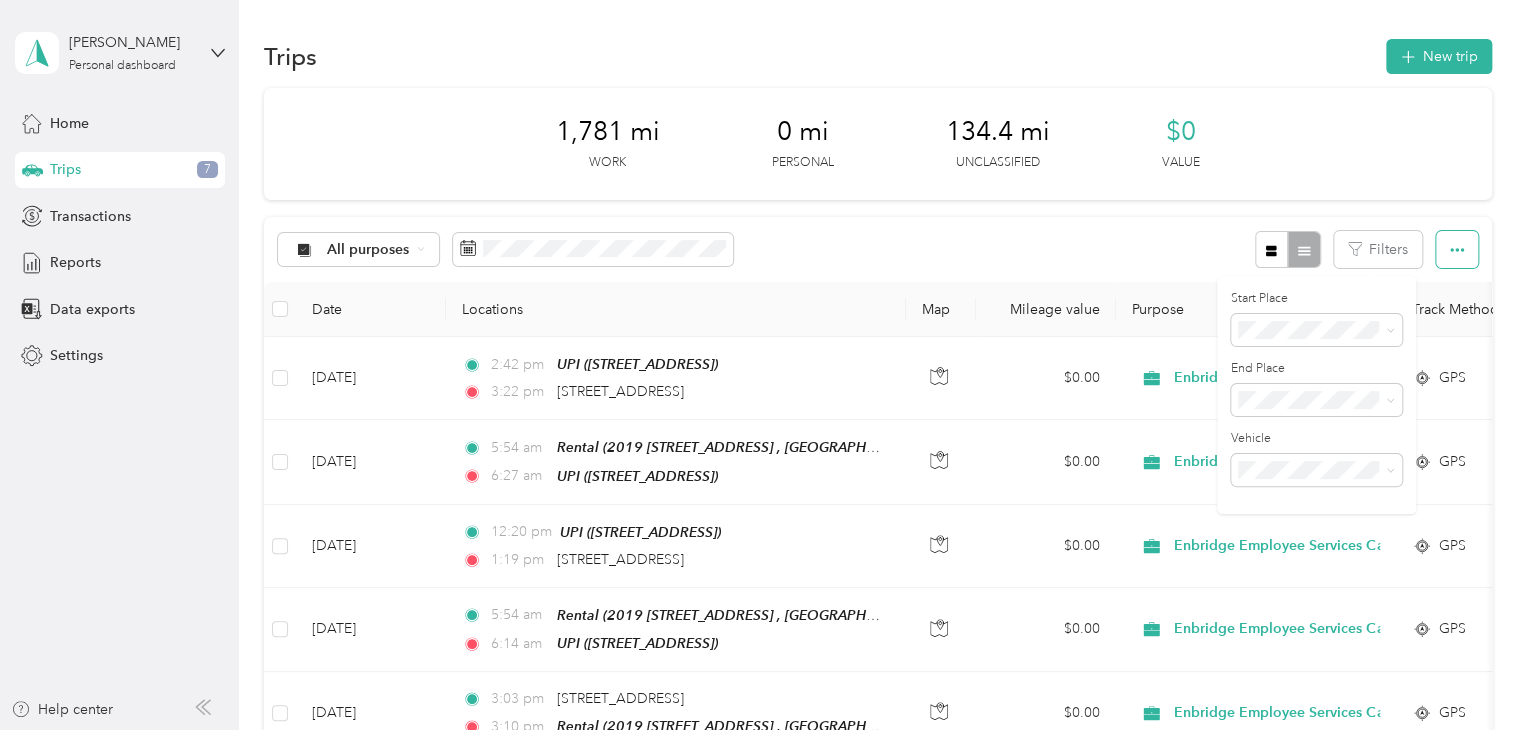 click at bounding box center [1457, 249] 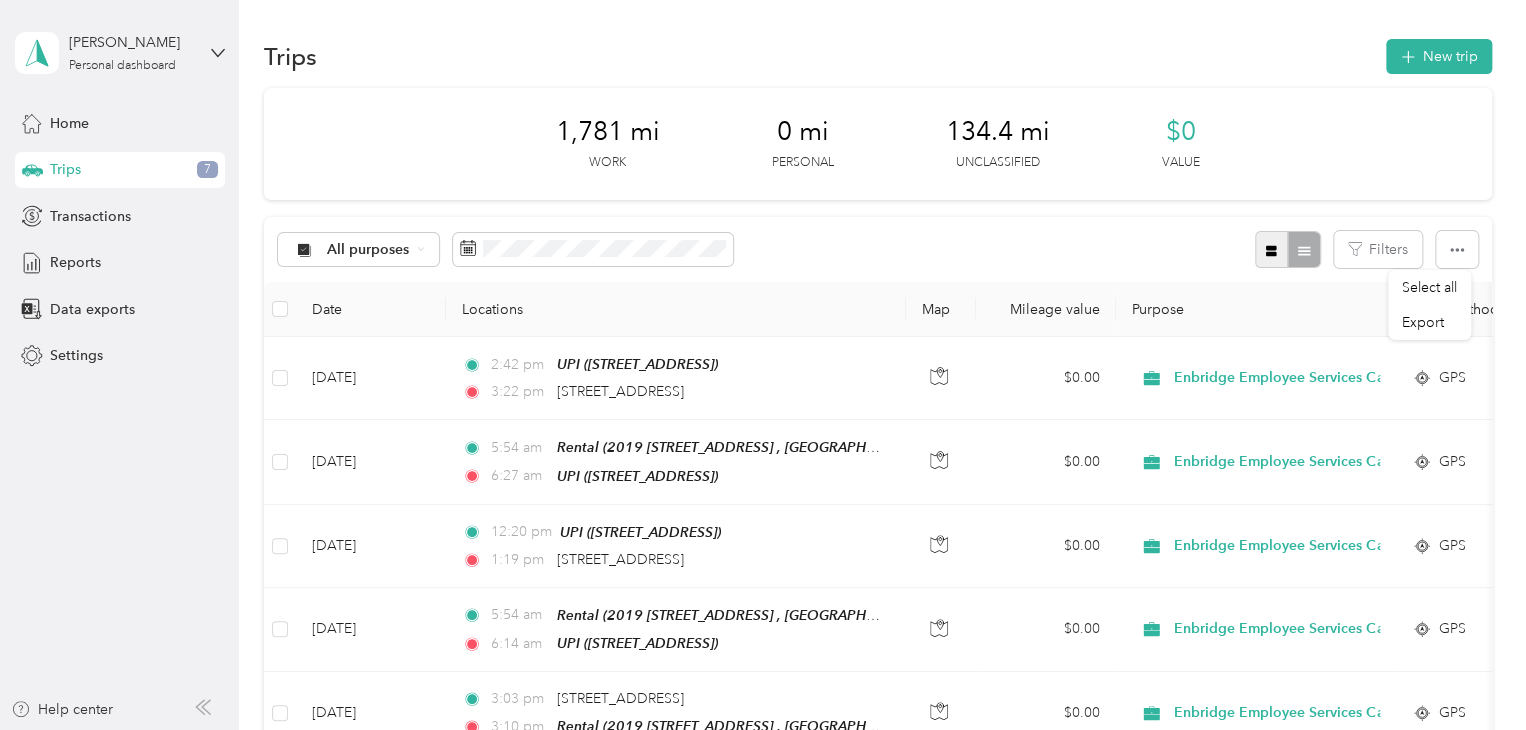 click 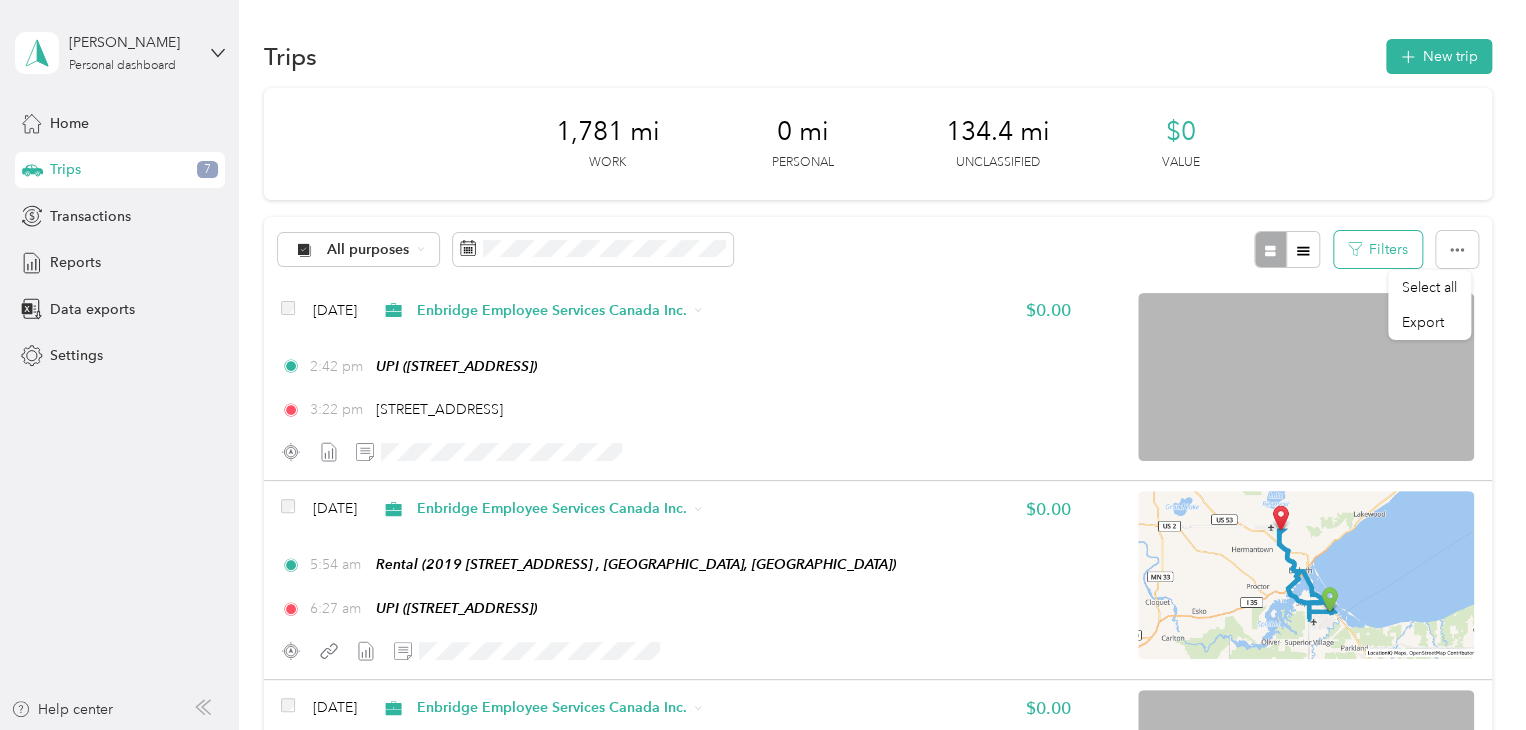 click on "Filters" at bounding box center (1378, 249) 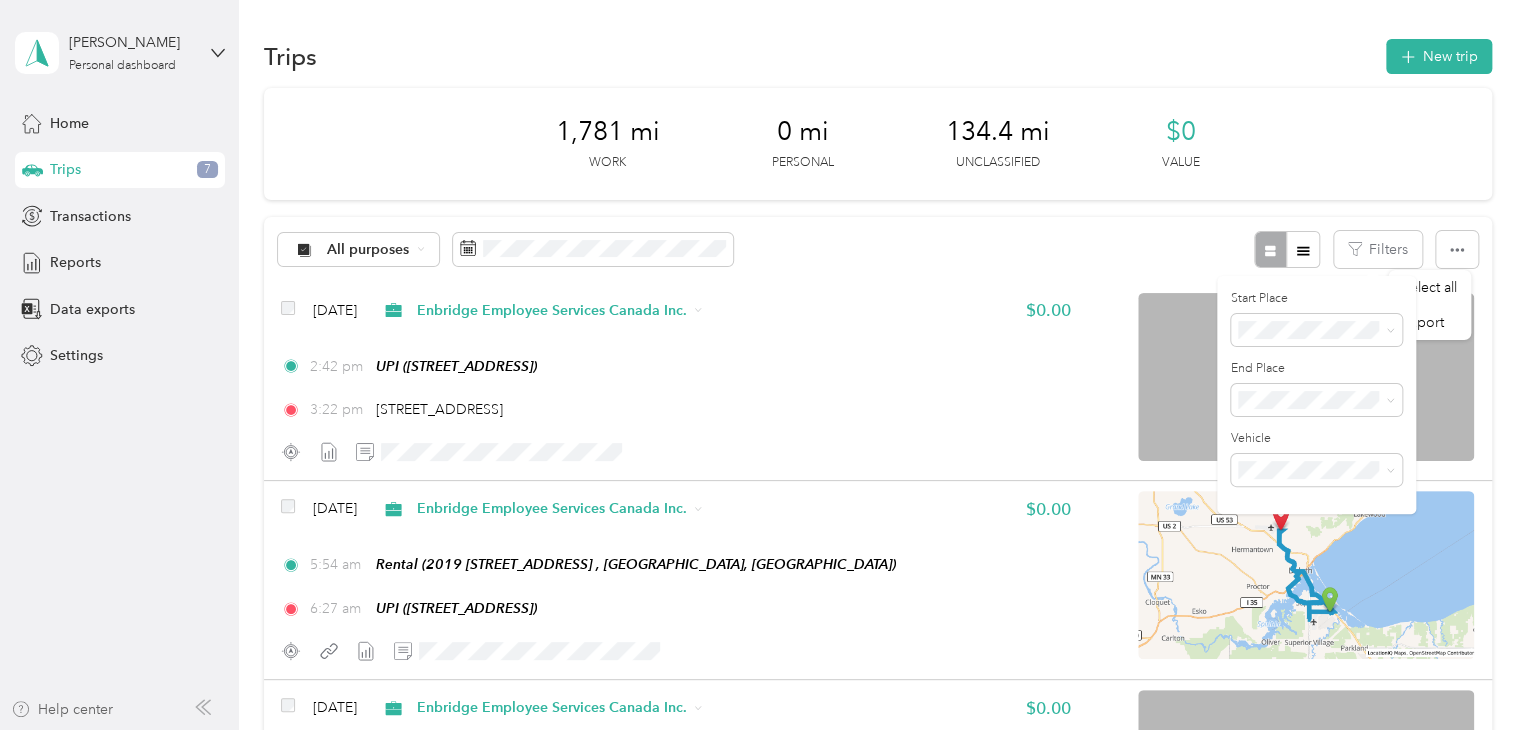 click on "Help center" at bounding box center (62, 709) 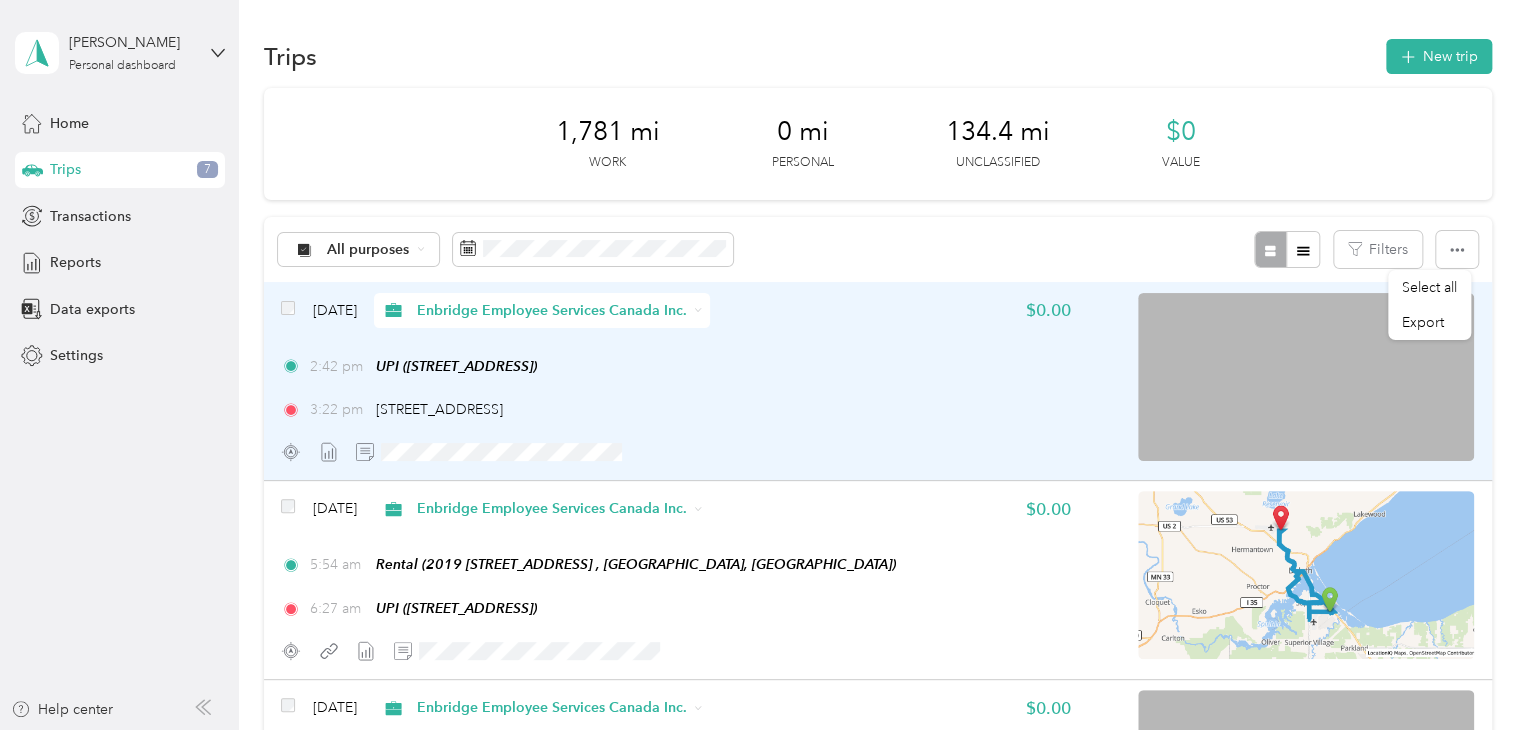 click on "2:42 pm UPI ([STREET_ADDRESS]) 3:22 pm [STREET_ADDRESS]" at bounding box center [675, 388] 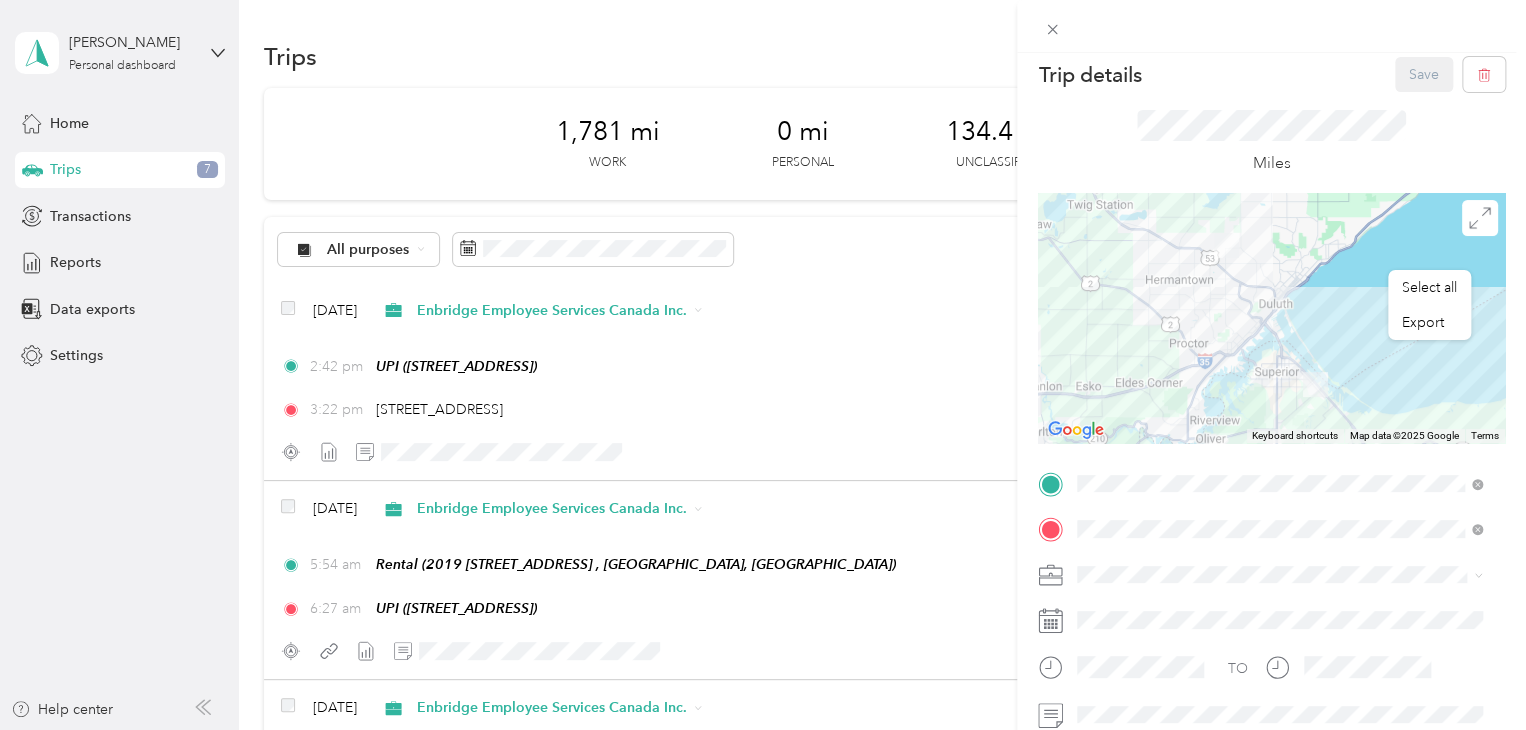 scroll, scrollTop: 0, scrollLeft: 0, axis: both 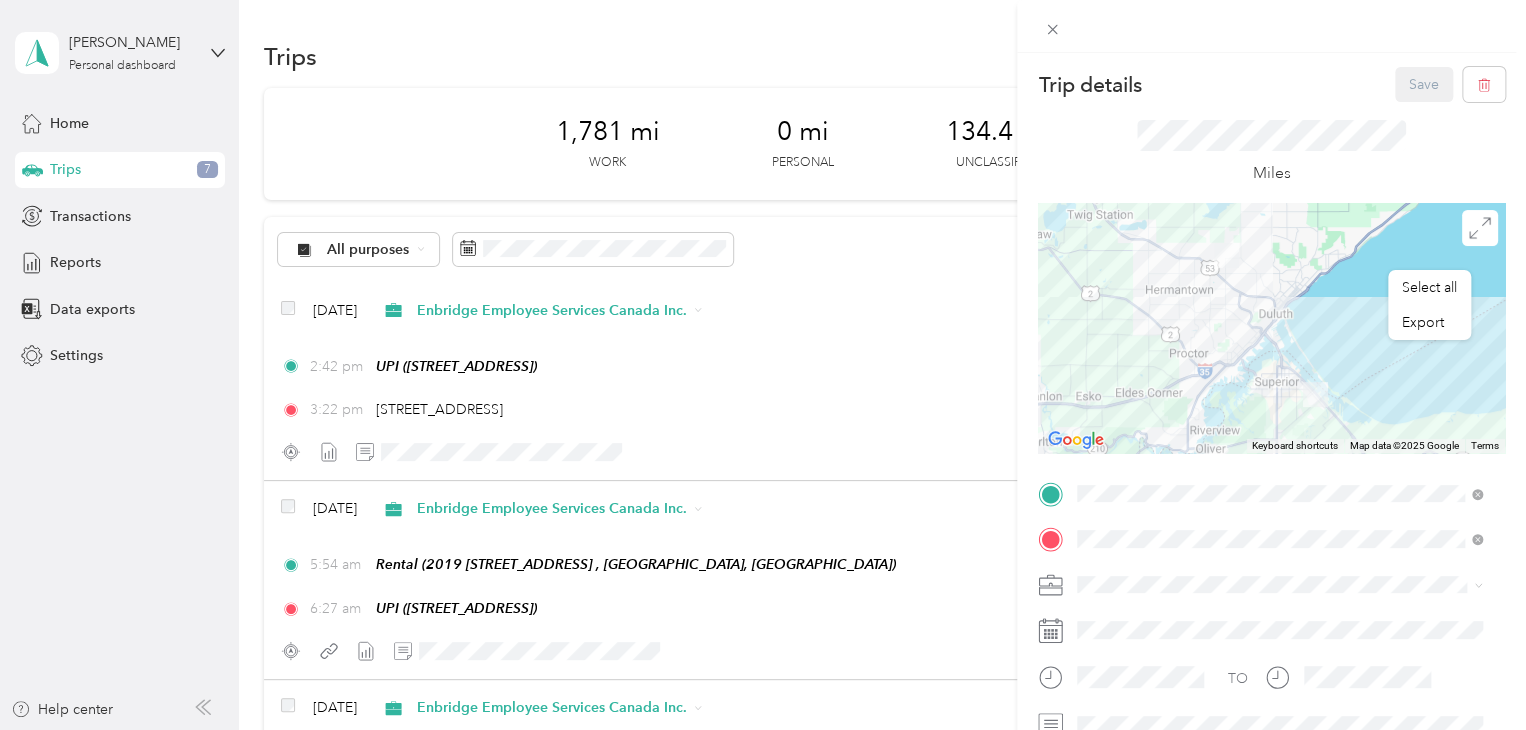 click on "Trip details Save This trip cannot be edited because it is either under review, approved, or paid. Contact your Team Manager to edit it. Miles To navigate the map with touch gestures double-tap and hold your finger on the map, then drag the map. ← Move left → Move right ↑ Move up ↓ Move down + Zoom in - Zoom out Home Jump left by 75% End Jump right by 75% Page Up Jump up by 75% Page Down Jump down by 75% Keyboard shortcuts Map Data Map data ©2025 Google Map data ©2025 Google 5 km  Click to toggle between metric and imperial units Terms Report a map error TO Add photo" at bounding box center [763, 365] 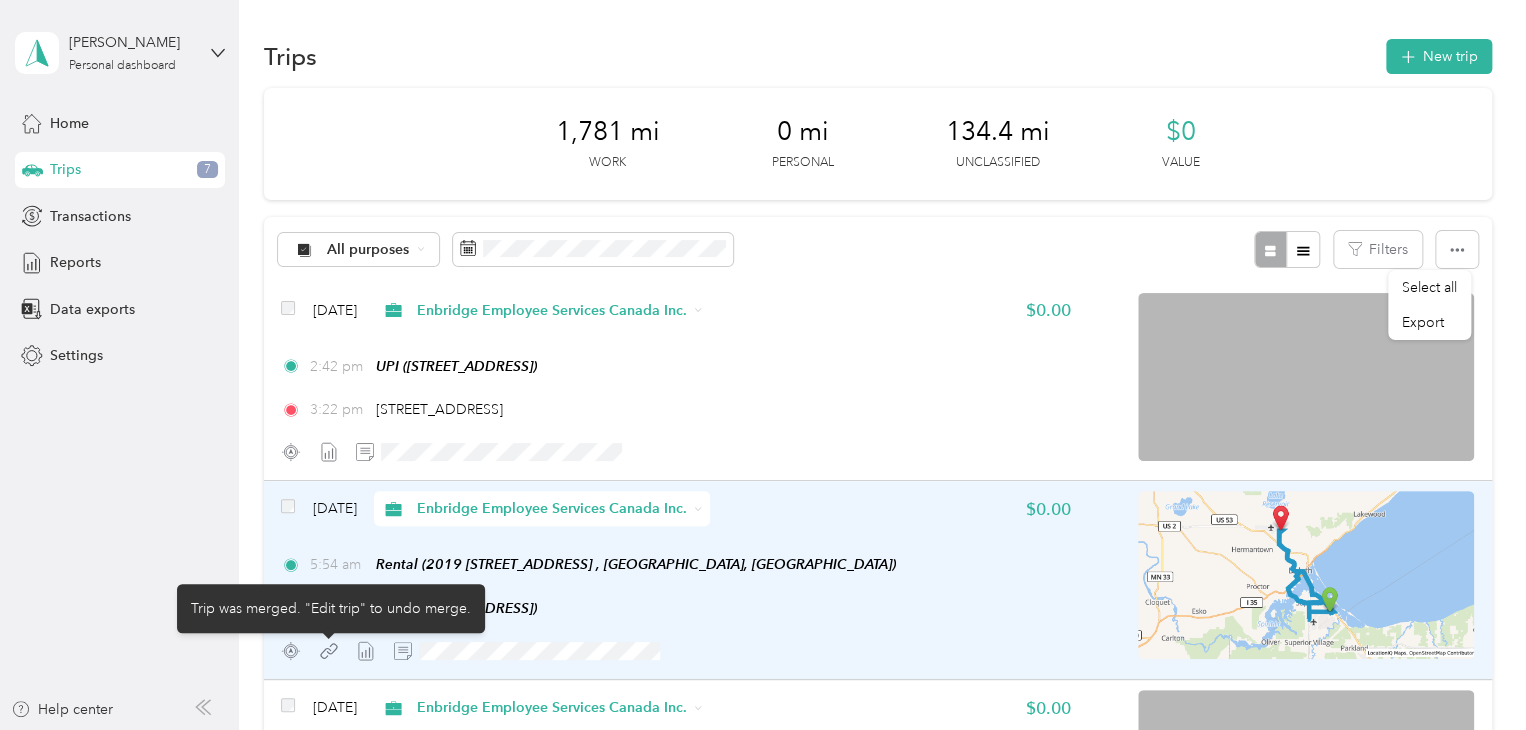 click 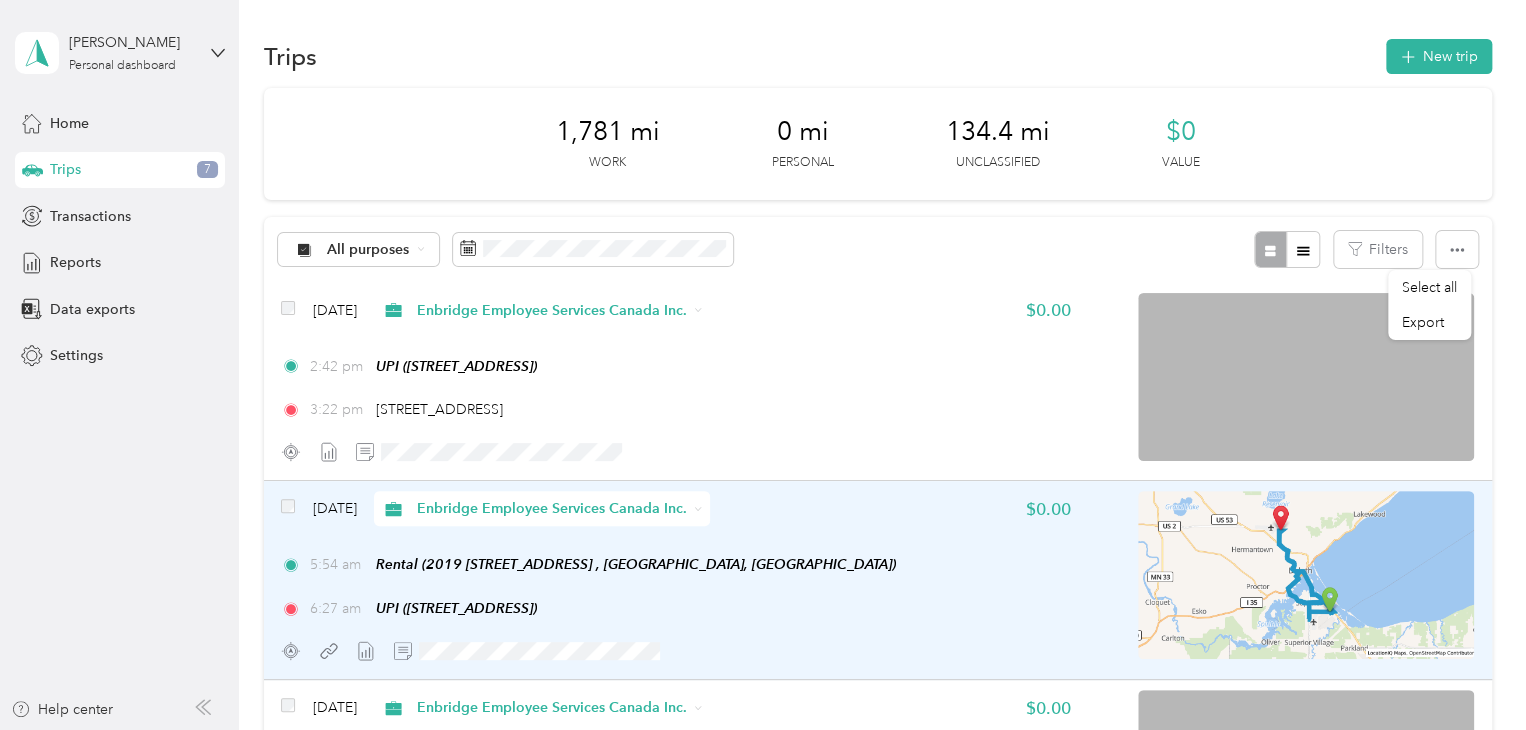 click at bounding box center (1306, 575) 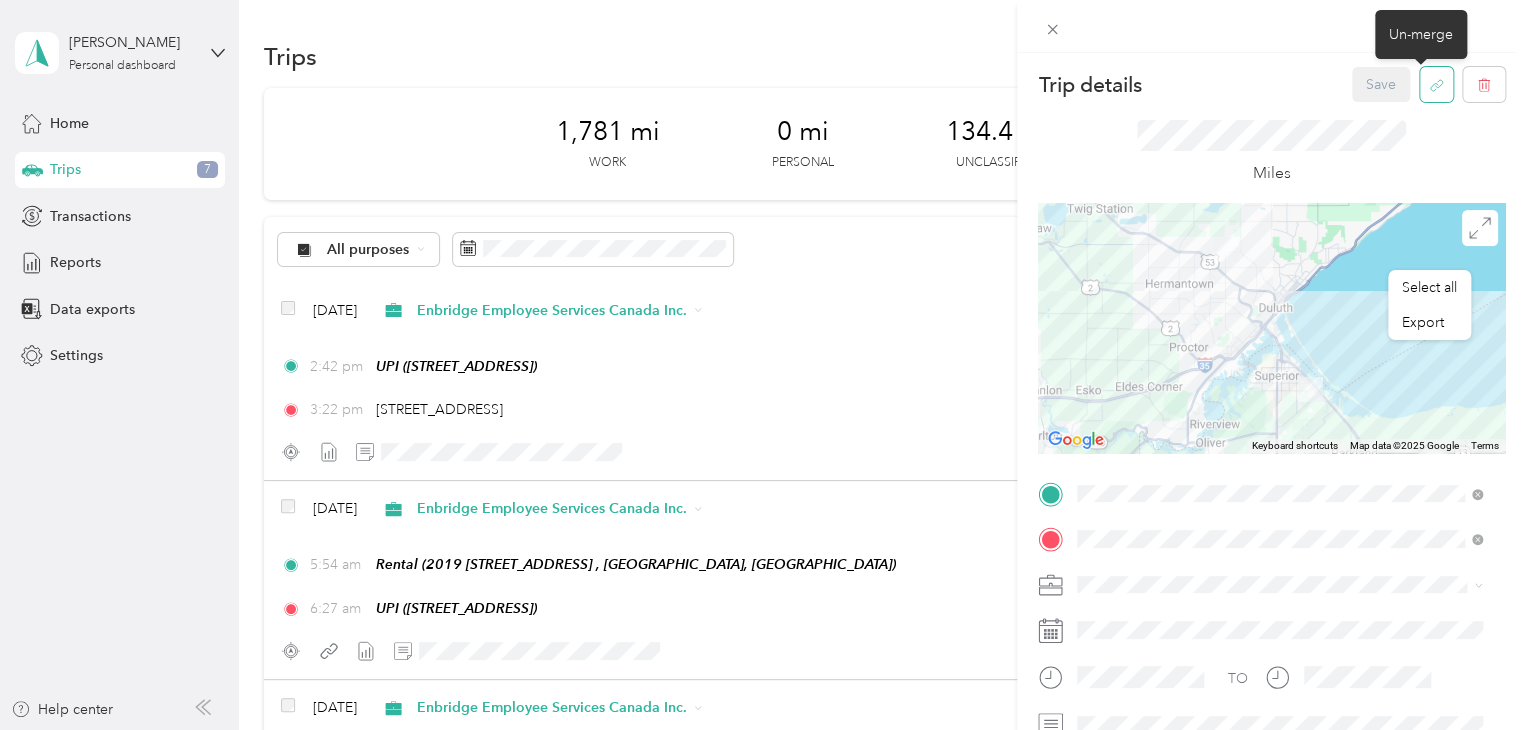 click at bounding box center (1436, 84) 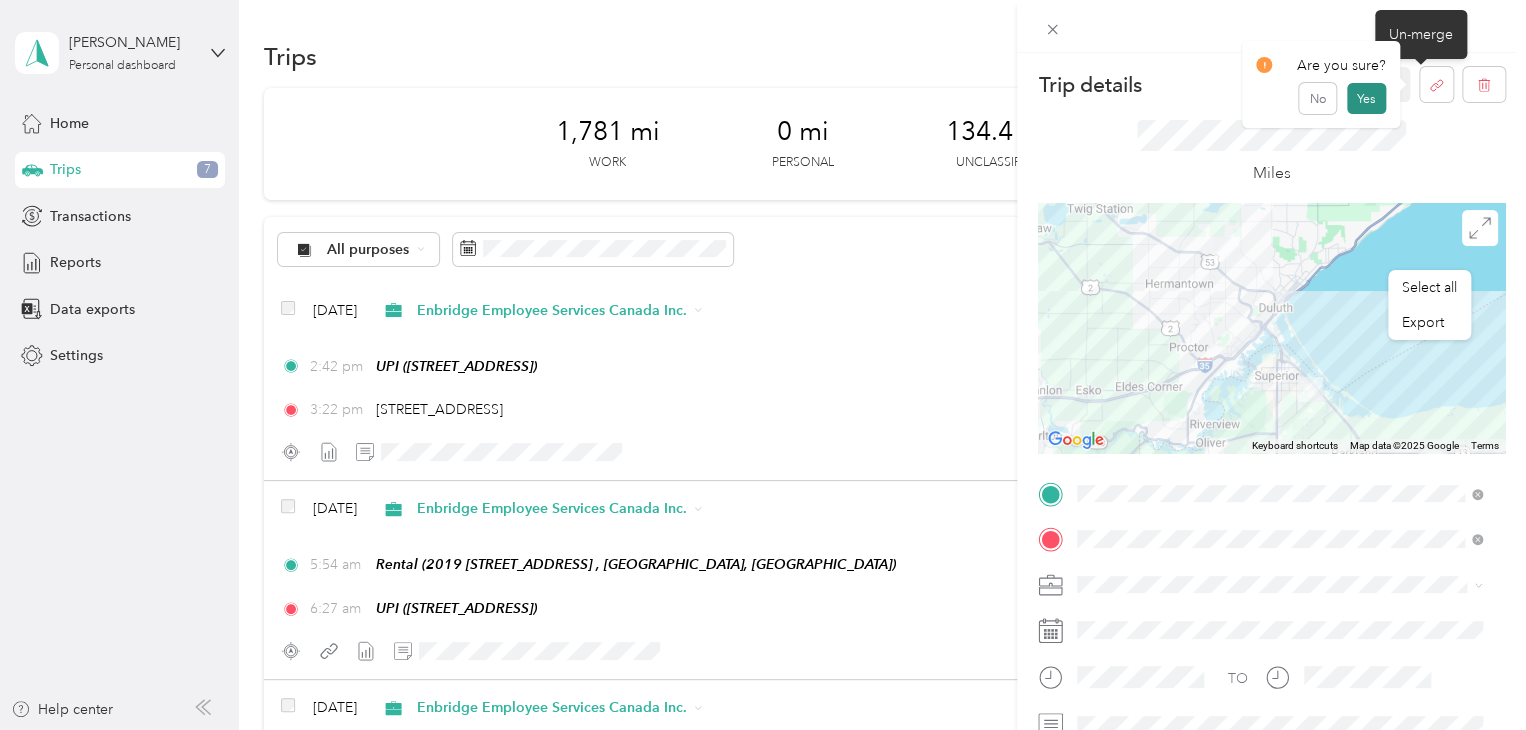 click on "Yes" at bounding box center [1366, 99] 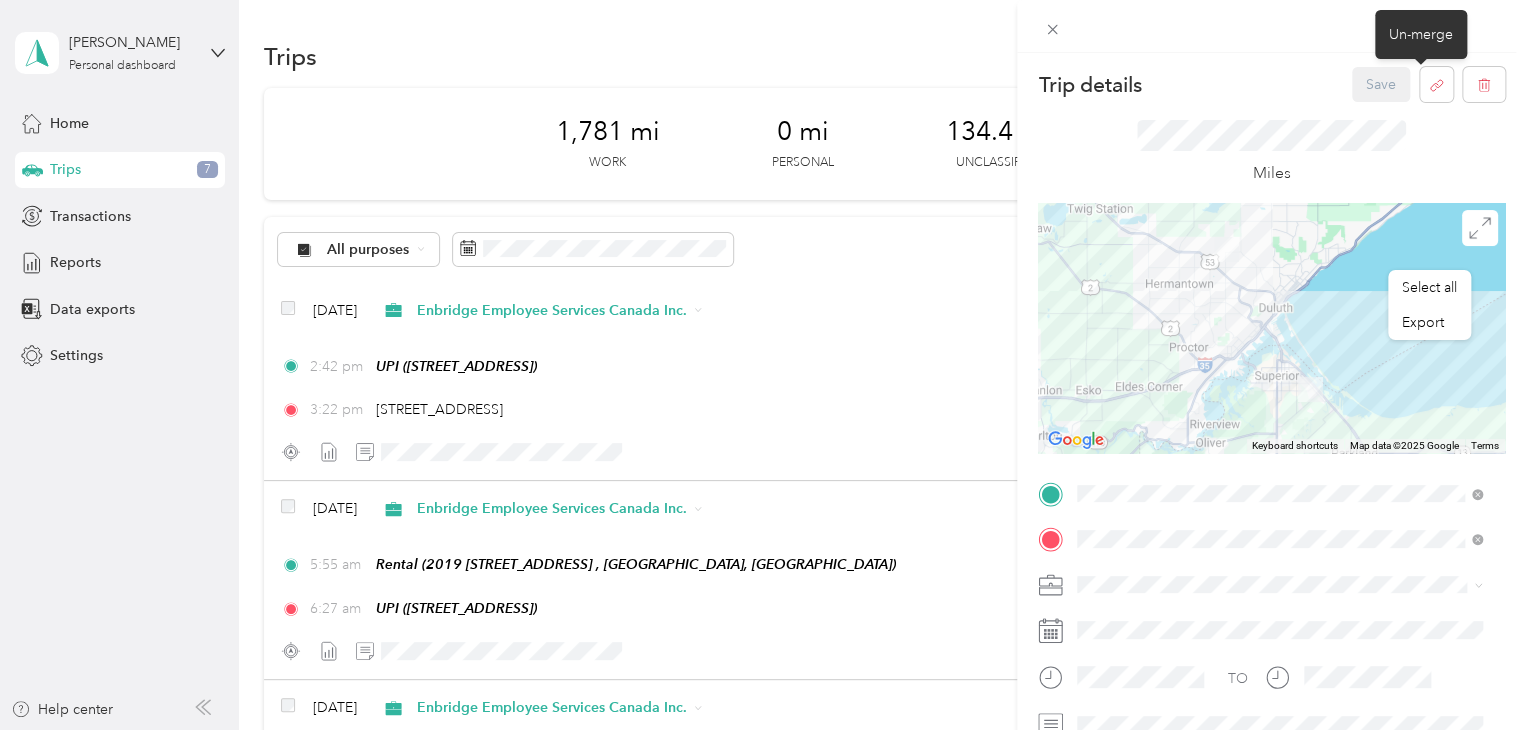 click on "Trip details Save This trip cannot be edited because it is either under review, approved, or paid. Contact your Team Manager to edit it. Miles To navigate the map with touch gestures double-tap and hold your finger on the map, then drag the map. ← Move left → Move right ↑ Move up ↓ Move down + Zoom in - Zoom out Home Jump left by 75% End Jump right by 75% Page Up Jump up by 75% Page Down Jump down by 75% Keyboard shortcuts Map Data Map data ©2025 Google Map data ©2025 Google 5 km  Click to toggle between metric and imperial units Terms Report a map error TO Add photo" at bounding box center (763, 365) 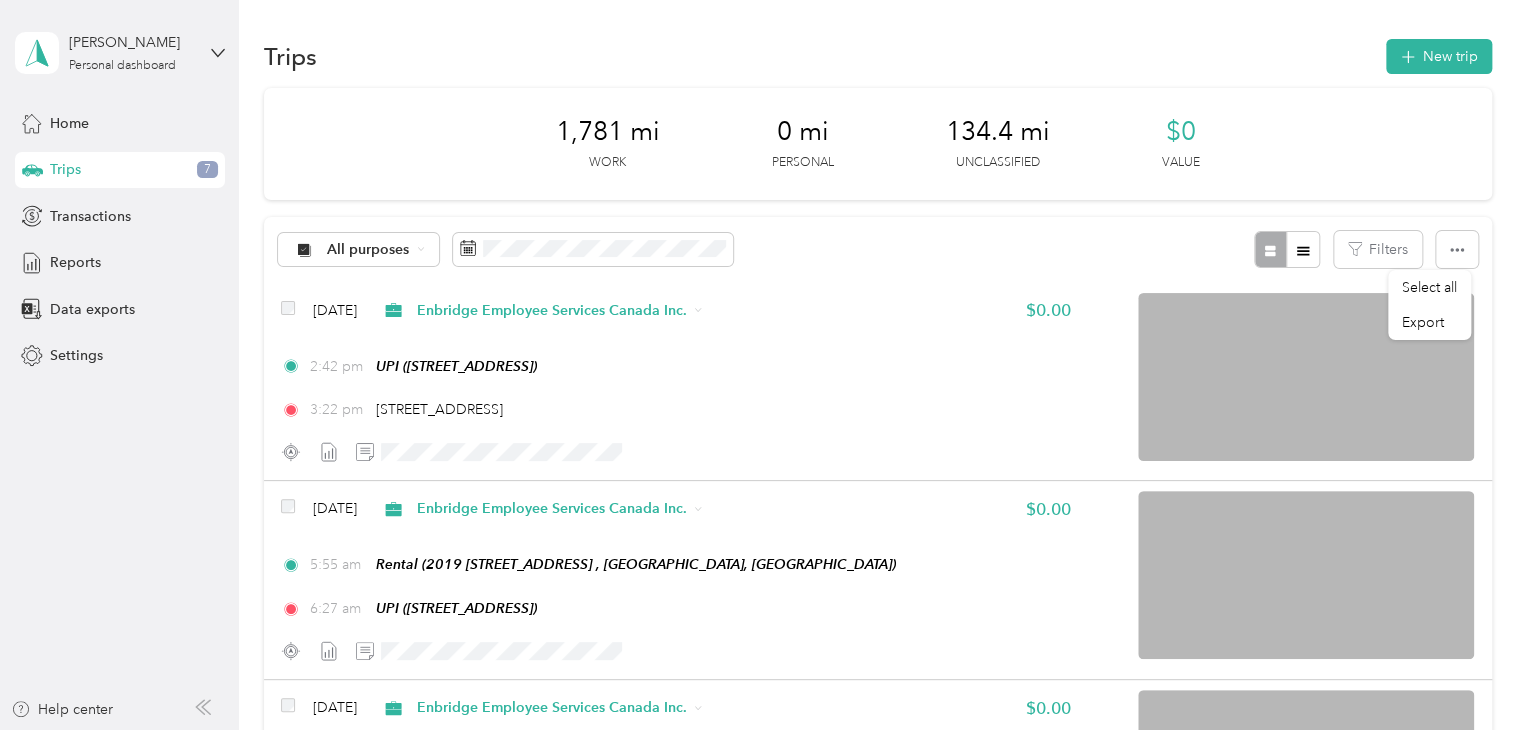 click on "Trips" at bounding box center [65, 169] 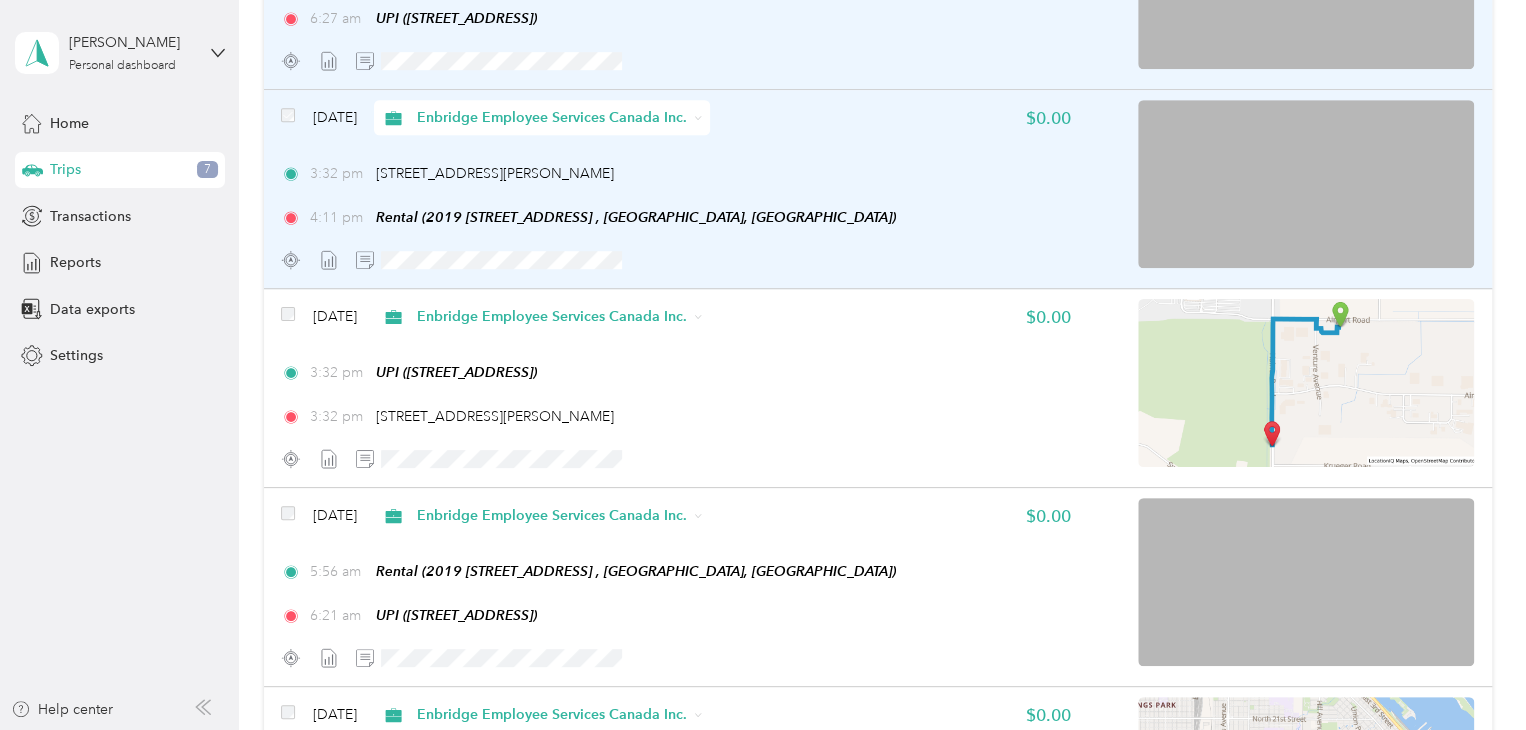 scroll, scrollTop: 594, scrollLeft: 0, axis: vertical 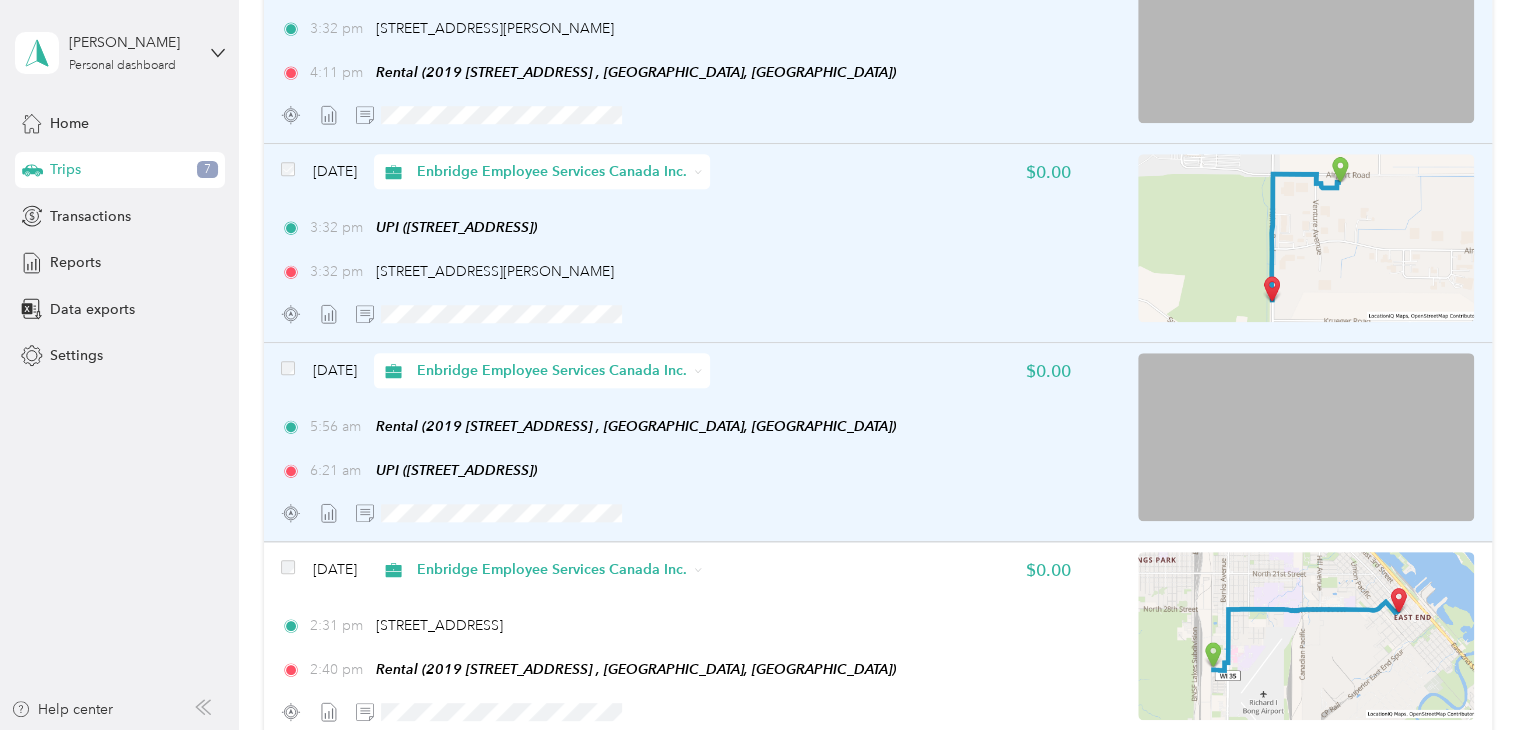 click on "[DATE] Enbridge Employee Services Canada Inc." at bounding box center [495, 370] 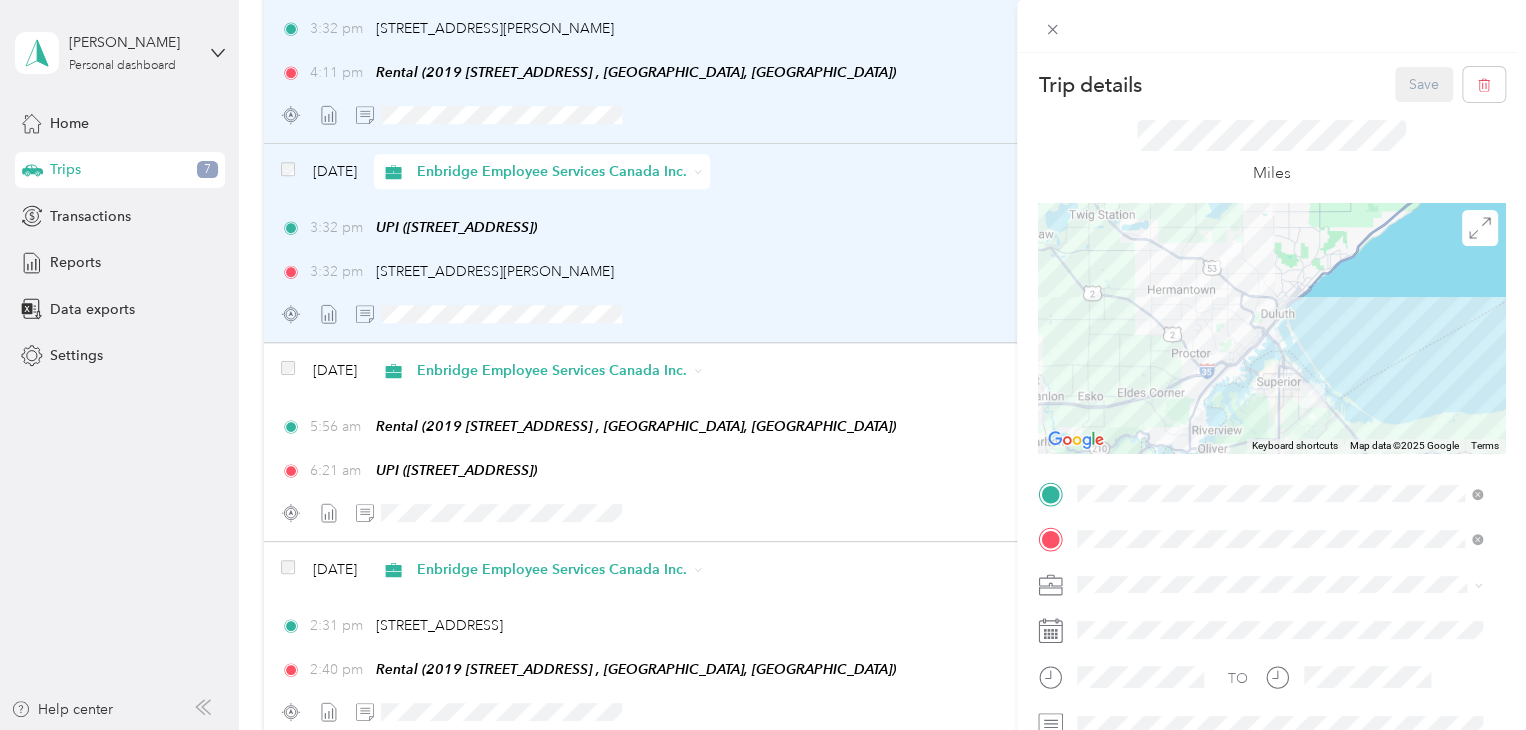 click on "Trip details Save This trip cannot be edited because it is either under review, approved, or paid. Contact your Team Manager to edit it. Miles To navigate the map with touch gestures double-tap and hold your finger on the map, then drag the map. ← Move left → Move right ↑ Move up ↓ Move down + Zoom in - Zoom out Home Jump left by 75% End Jump right by 75% Page Up Jump up by 75% Page Down Jump down by 75% Keyboard shortcuts Map Data Map data ©2025 Google Map data ©2025 Google 5 km  Click to toggle between metric and imperial units Terms Report a map error TO Add photo" at bounding box center [763, 365] 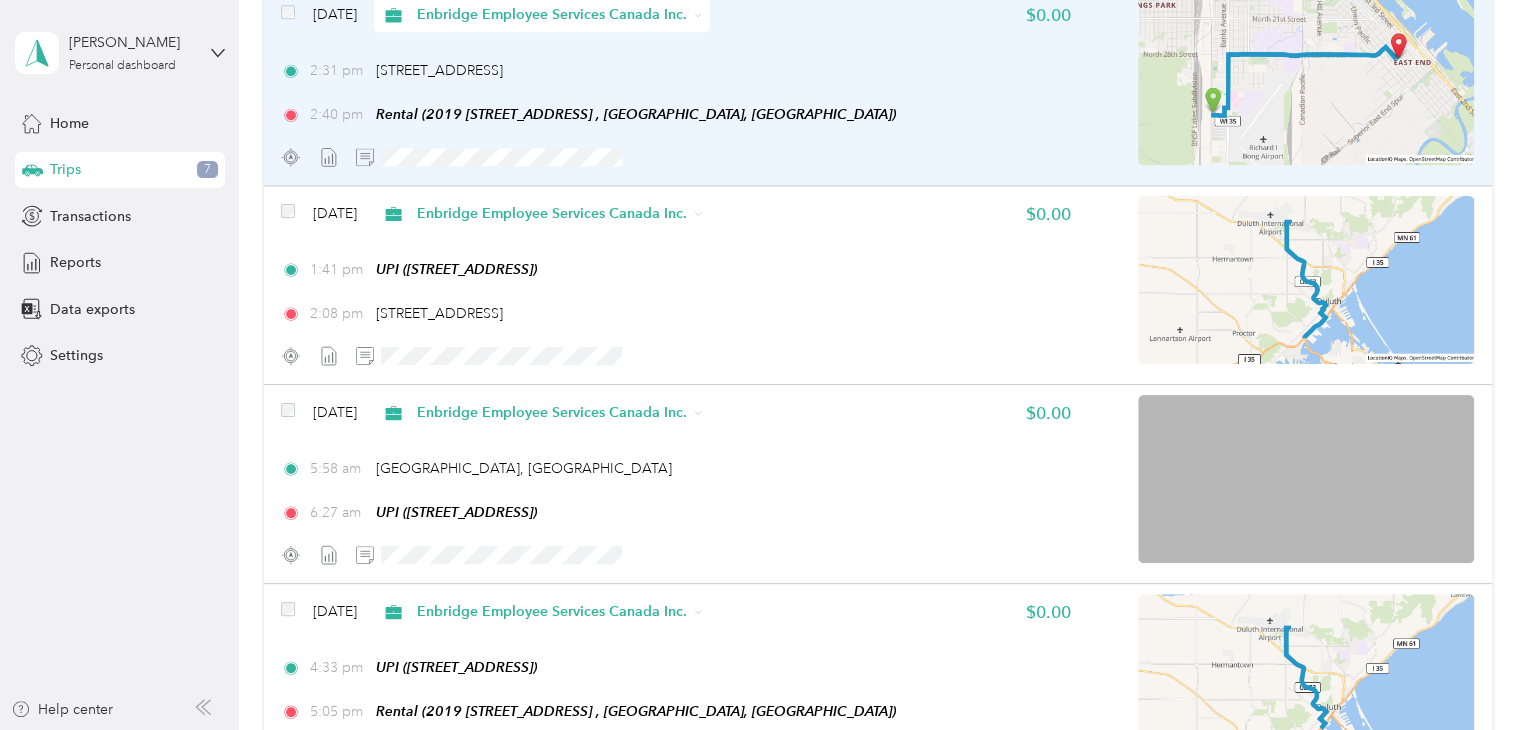 scroll, scrollTop: 1386, scrollLeft: 0, axis: vertical 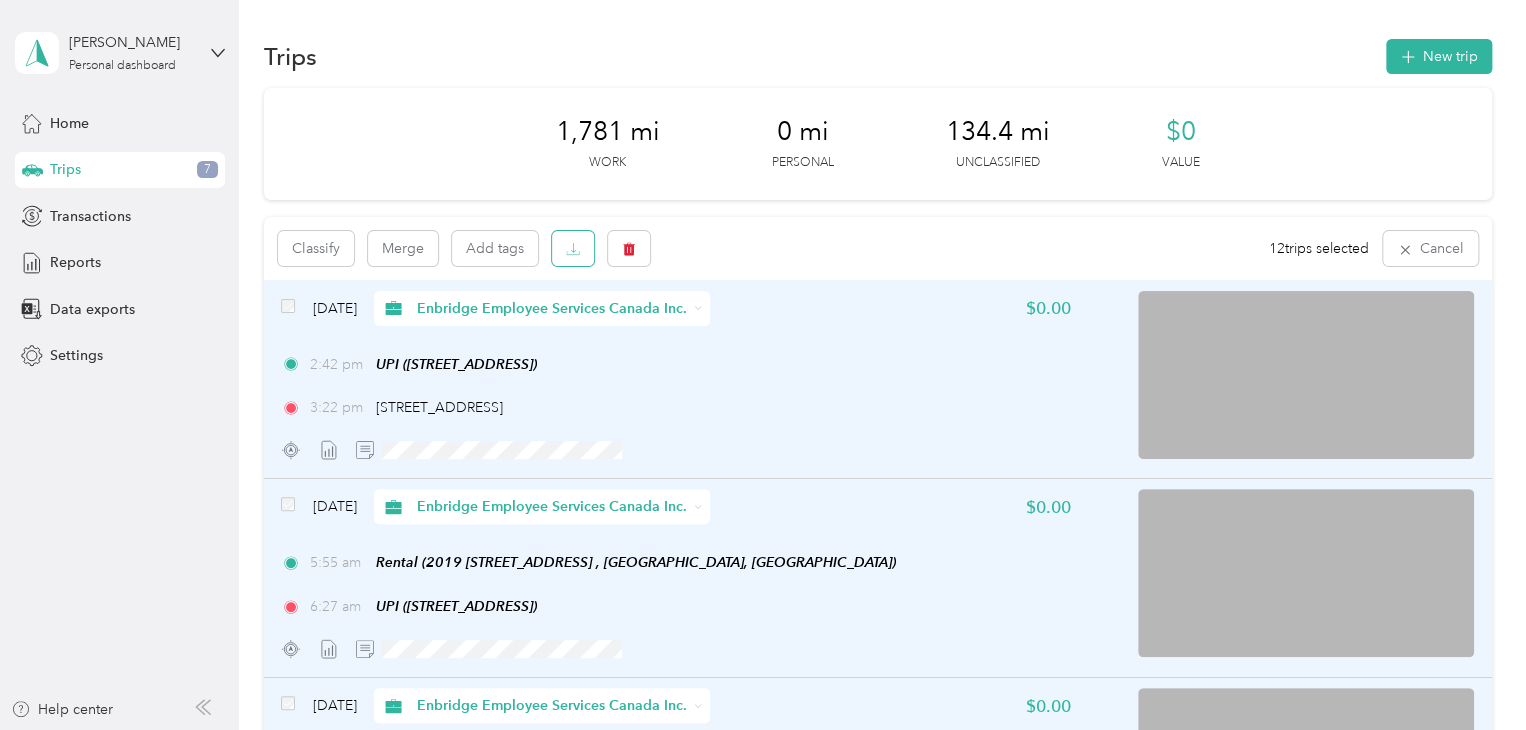 click 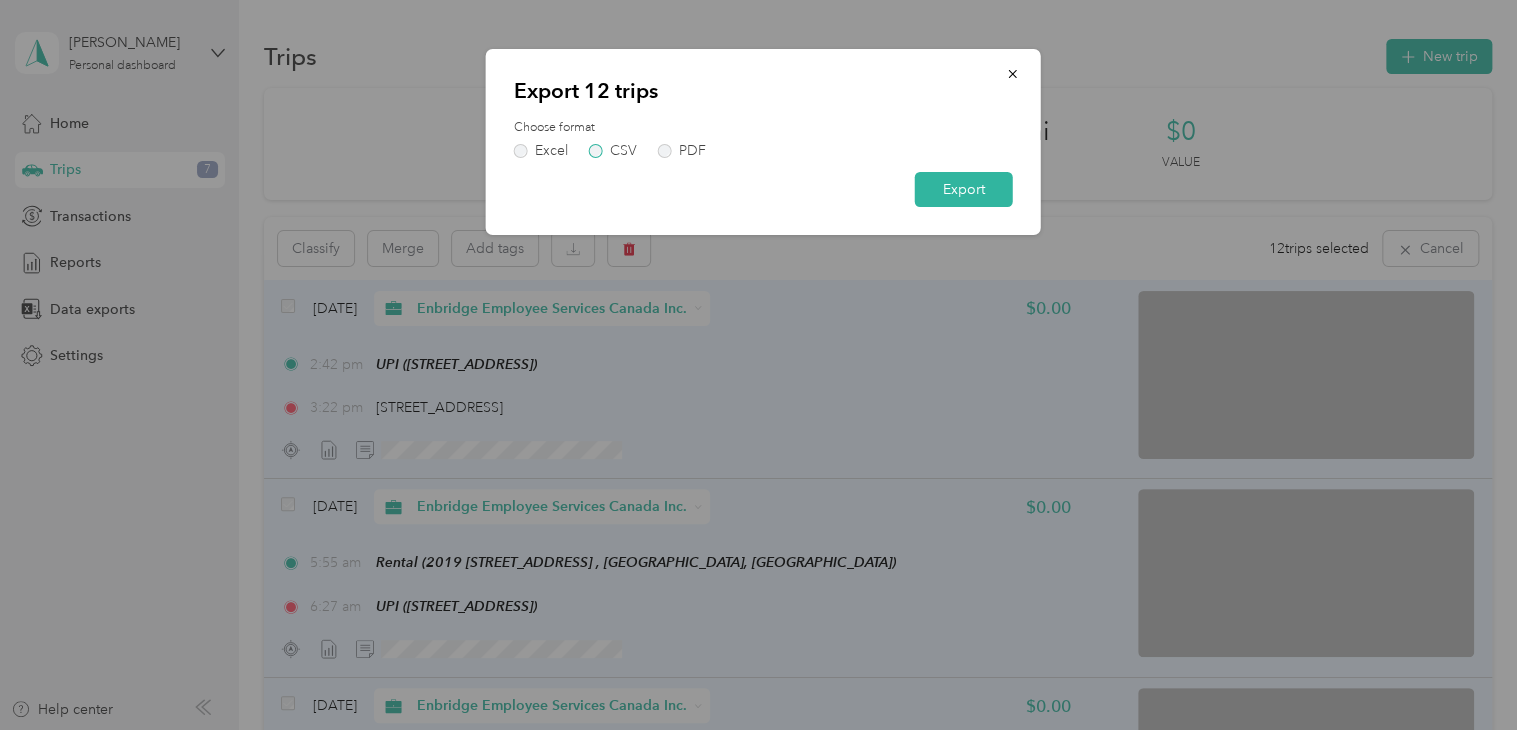click on "CSV" at bounding box center (613, 151) 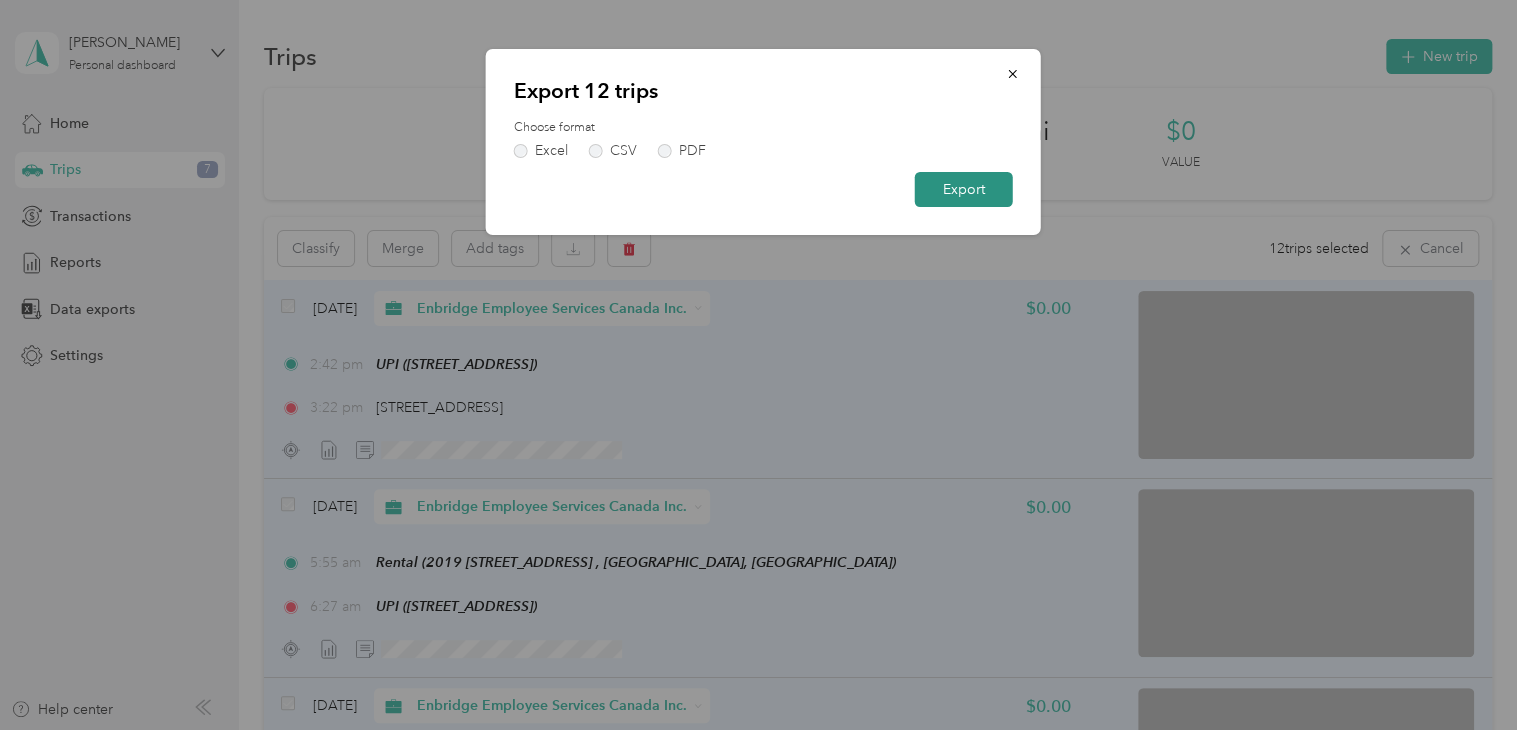 click on "Export" at bounding box center [964, 189] 